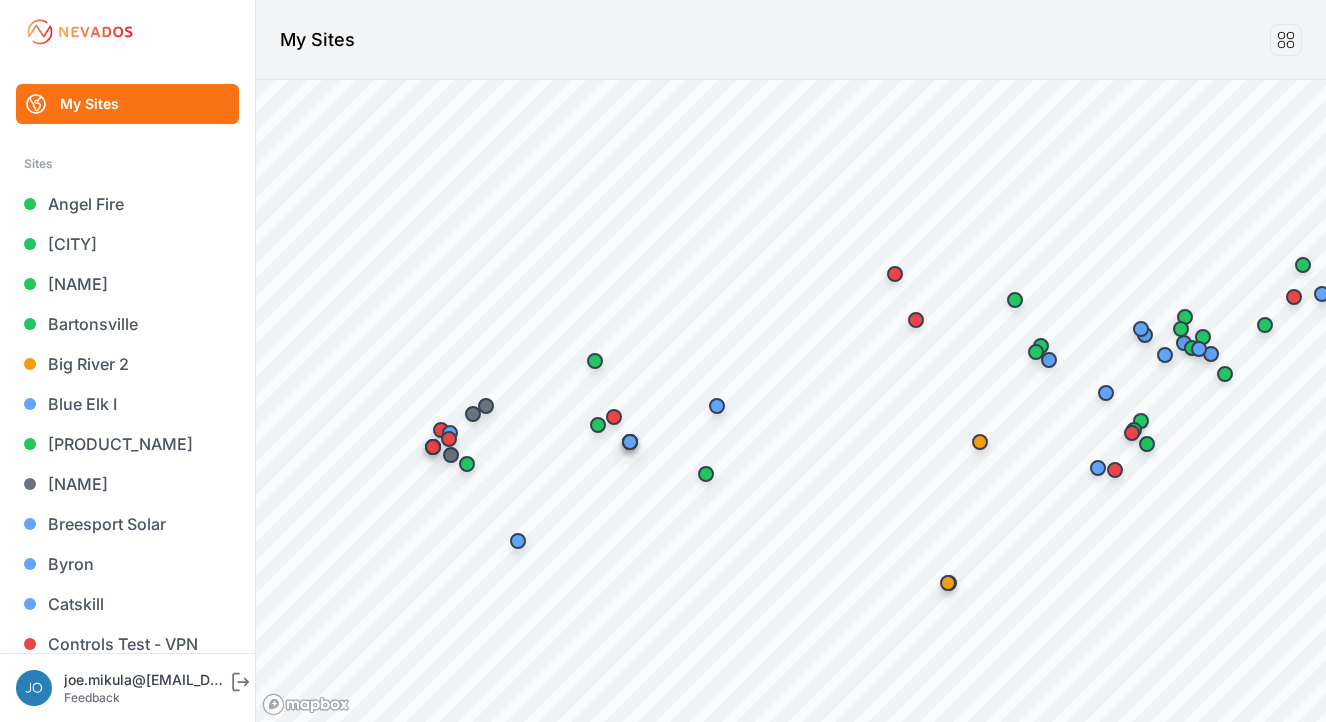 scroll, scrollTop: 0, scrollLeft: 0, axis: both 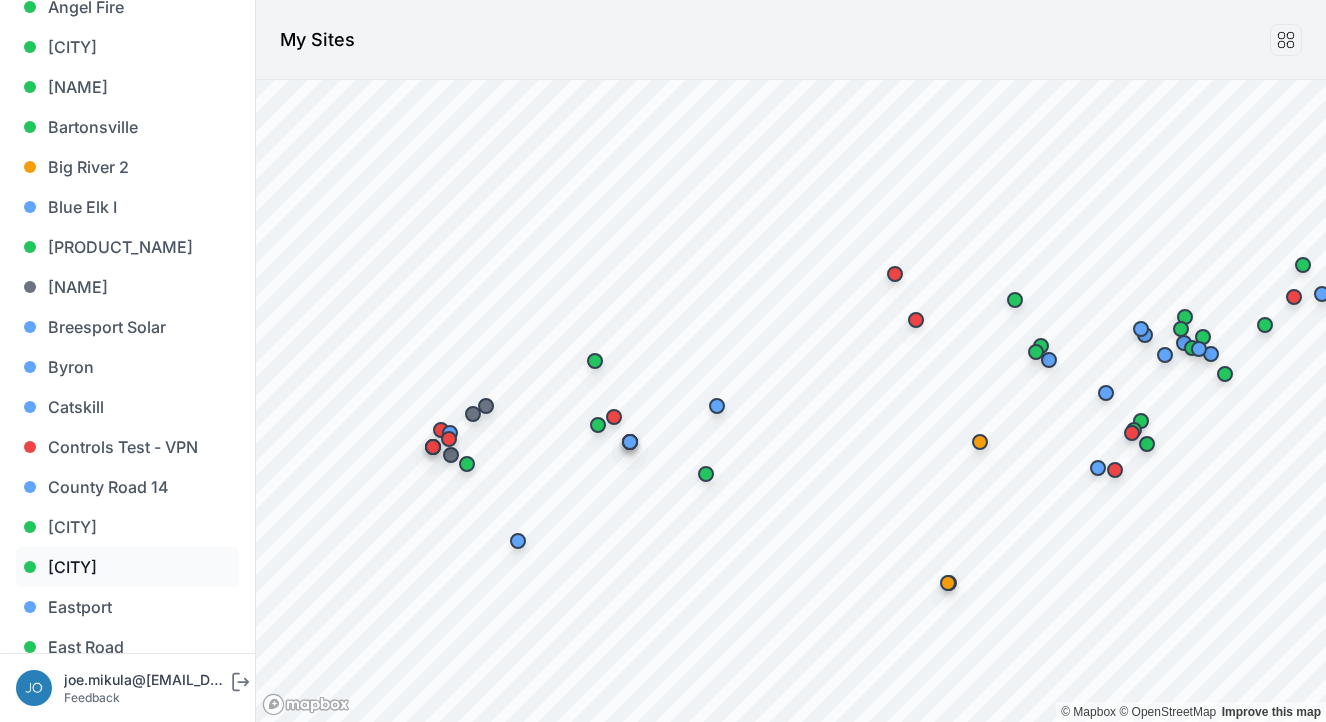 click on "[CITY]" at bounding box center (127, 567) 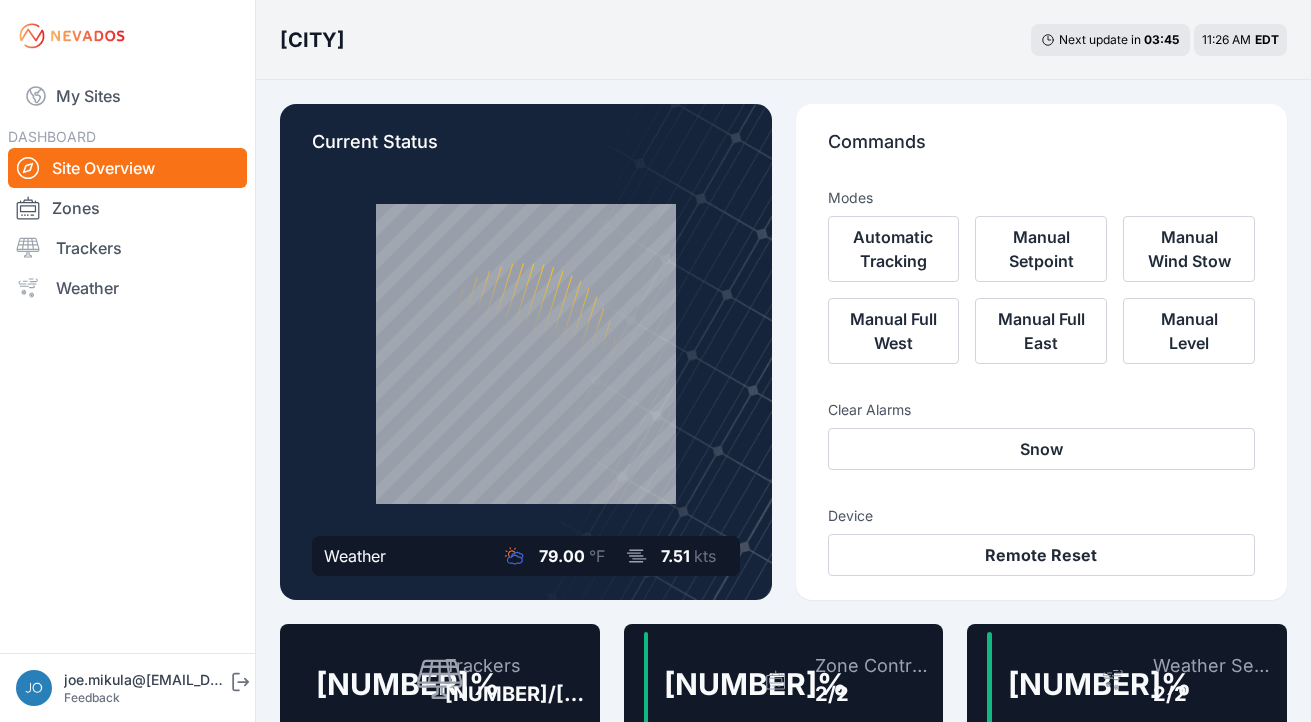 scroll, scrollTop: 29, scrollLeft: 0, axis: vertical 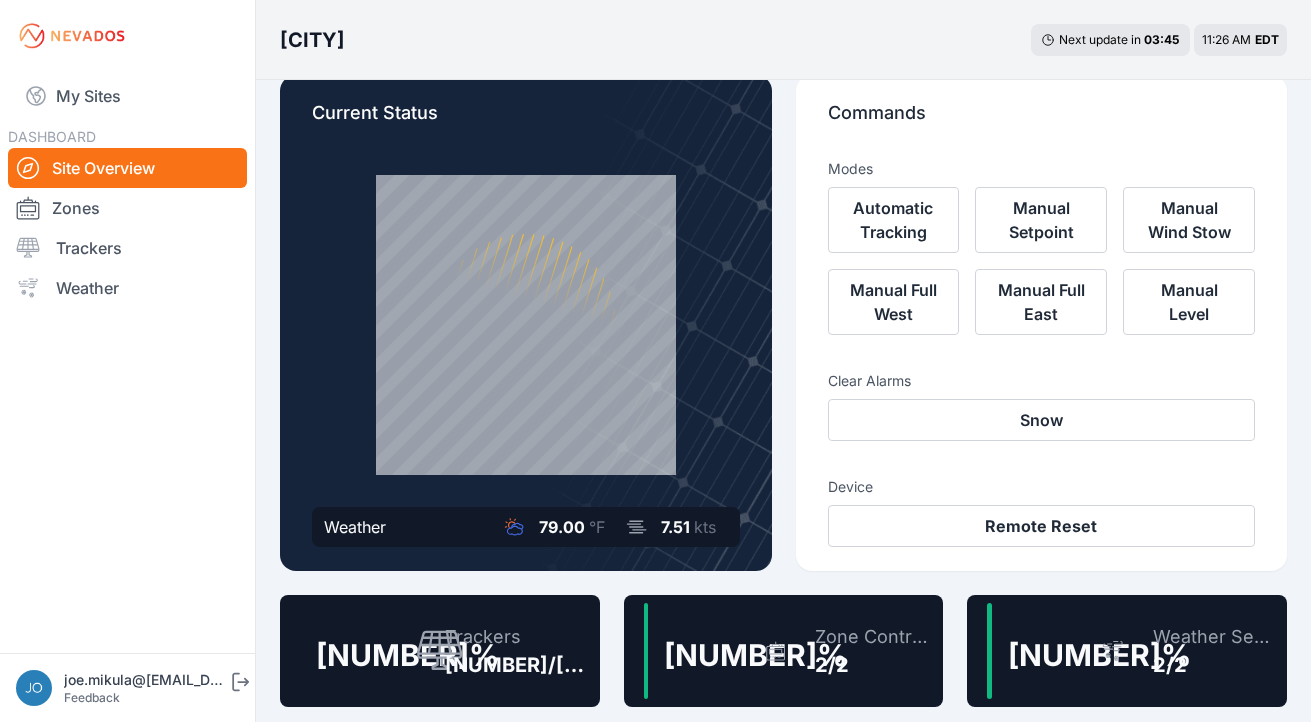 click on "Trackers 120/120" at bounding box center (508, 651) 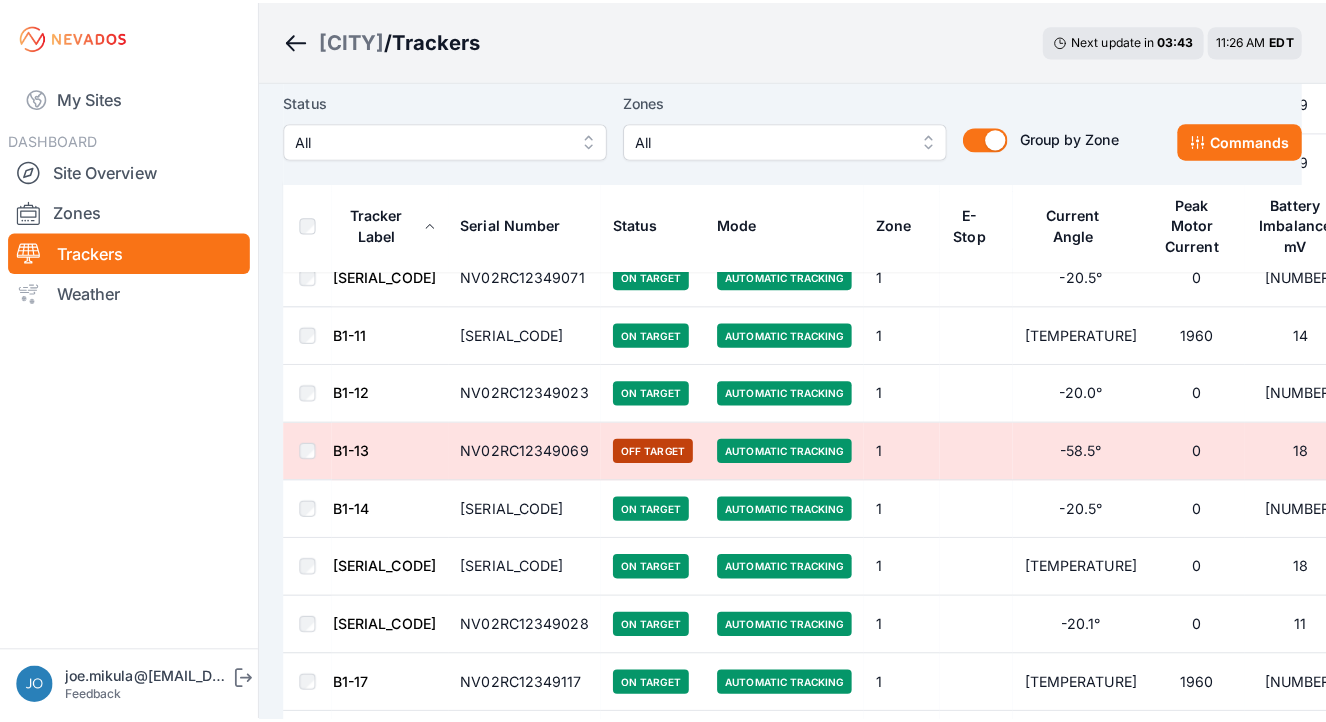 scroll, scrollTop: 0, scrollLeft: 0, axis: both 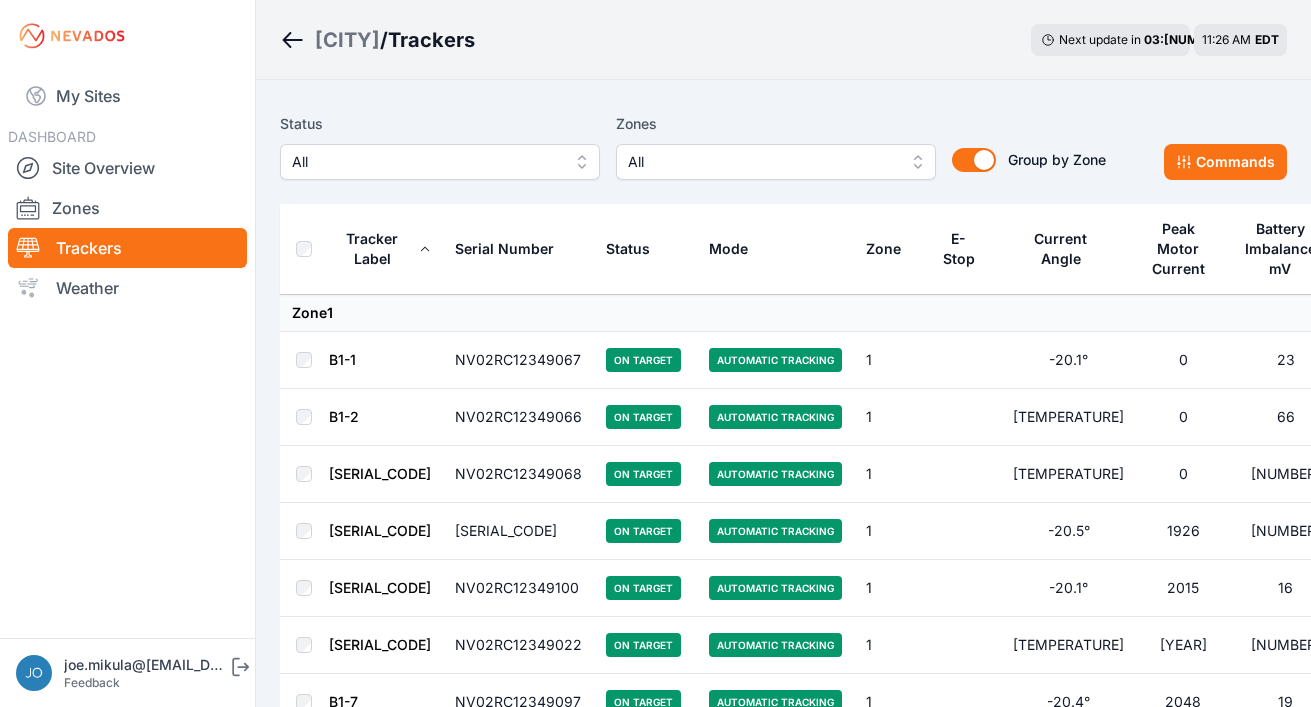 click on "All" at bounding box center [426, 162] 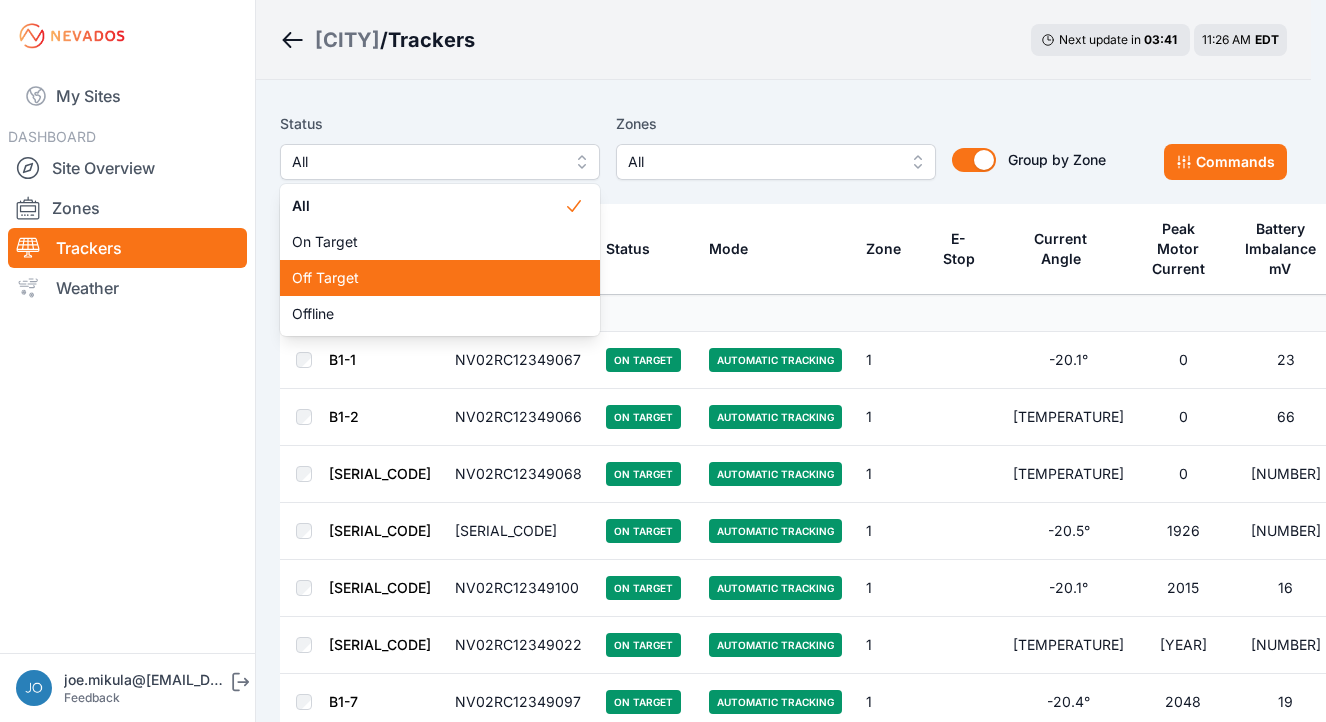 click on "Off Target" at bounding box center [428, 278] 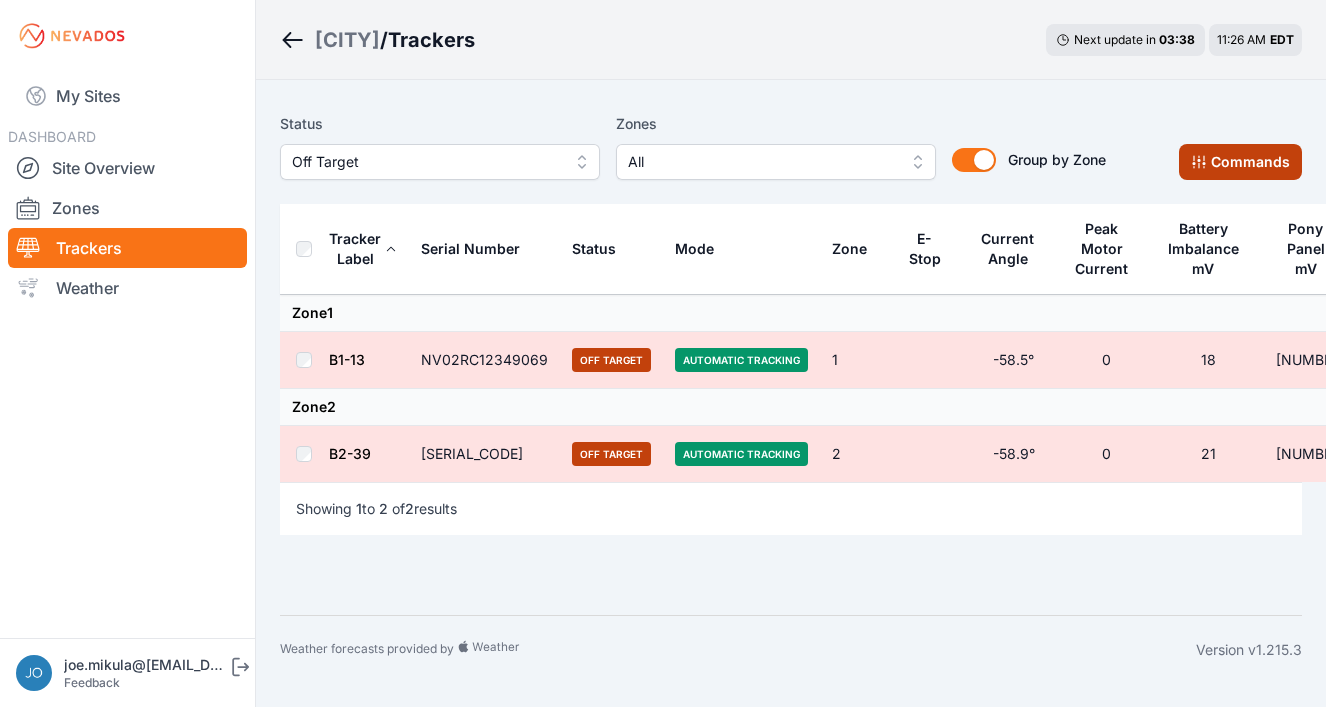 click on "Commands" at bounding box center [1240, 162] 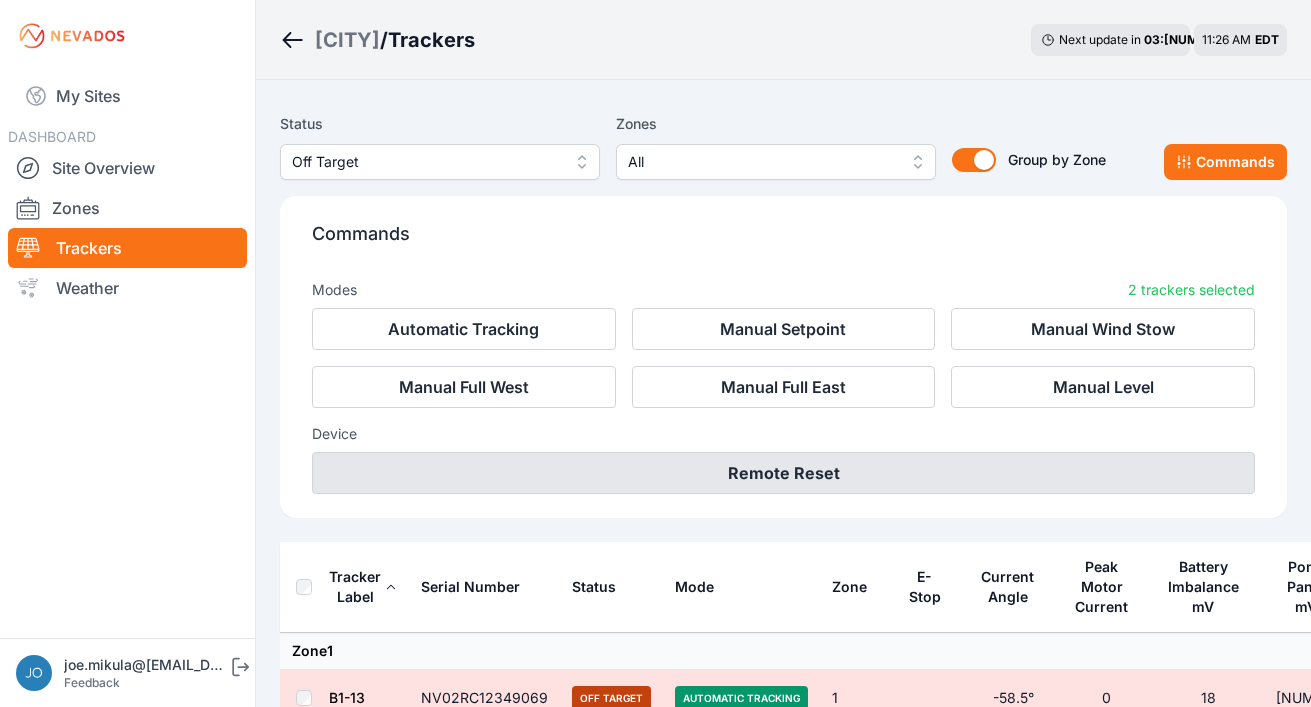 click on "Remote Reset" at bounding box center (783, 473) 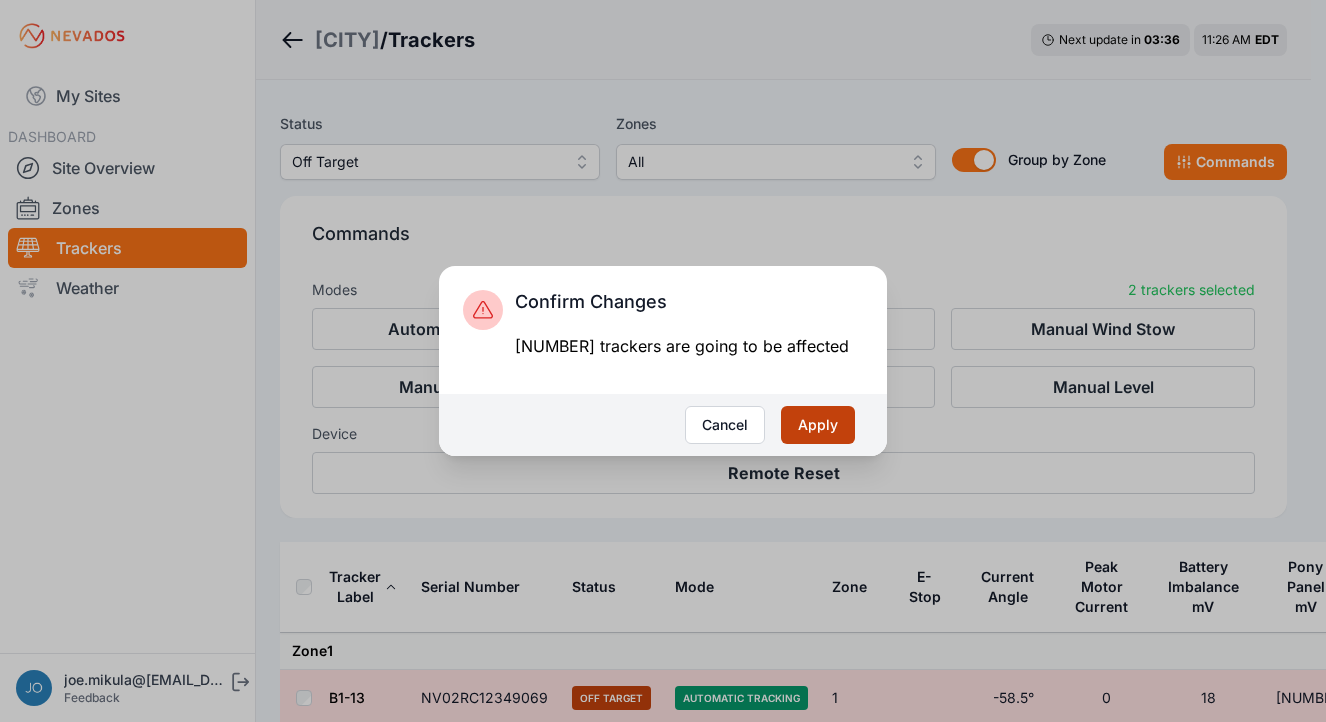 click on "Apply" at bounding box center (818, 425) 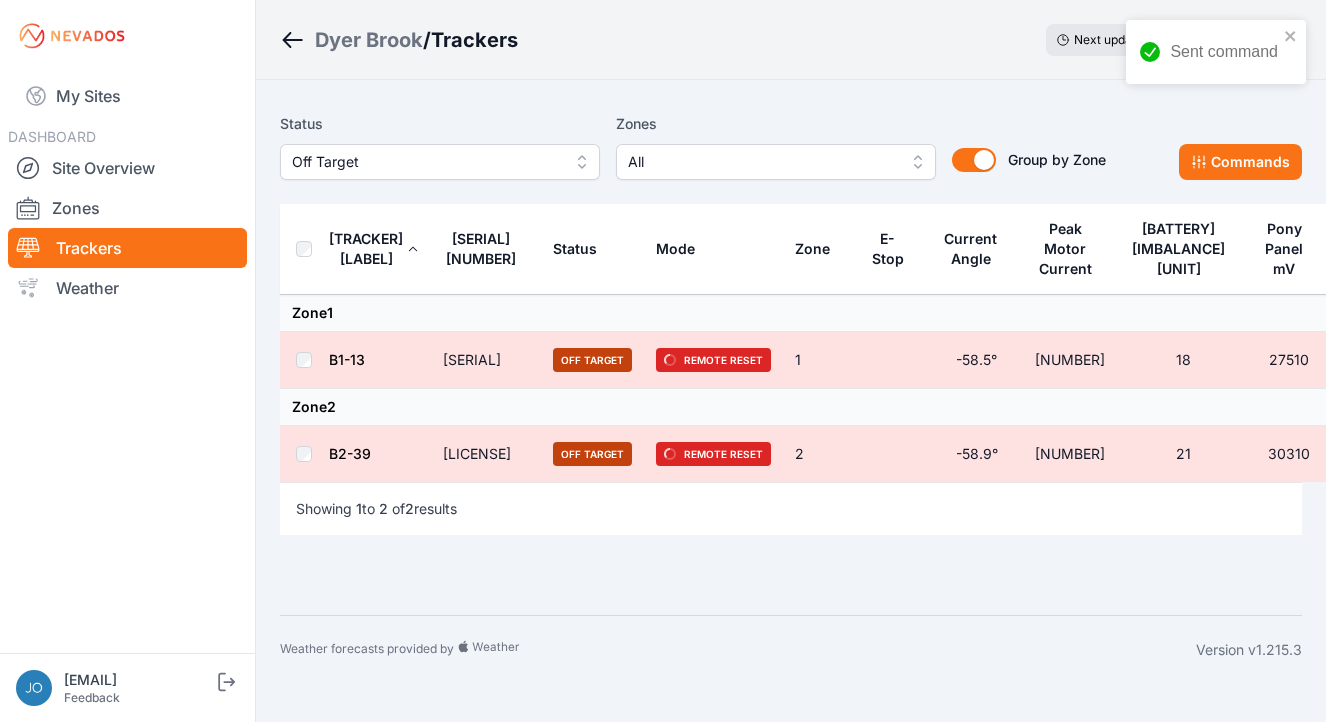 scroll, scrollTop: 0, scrollLeft: 0, axis: both 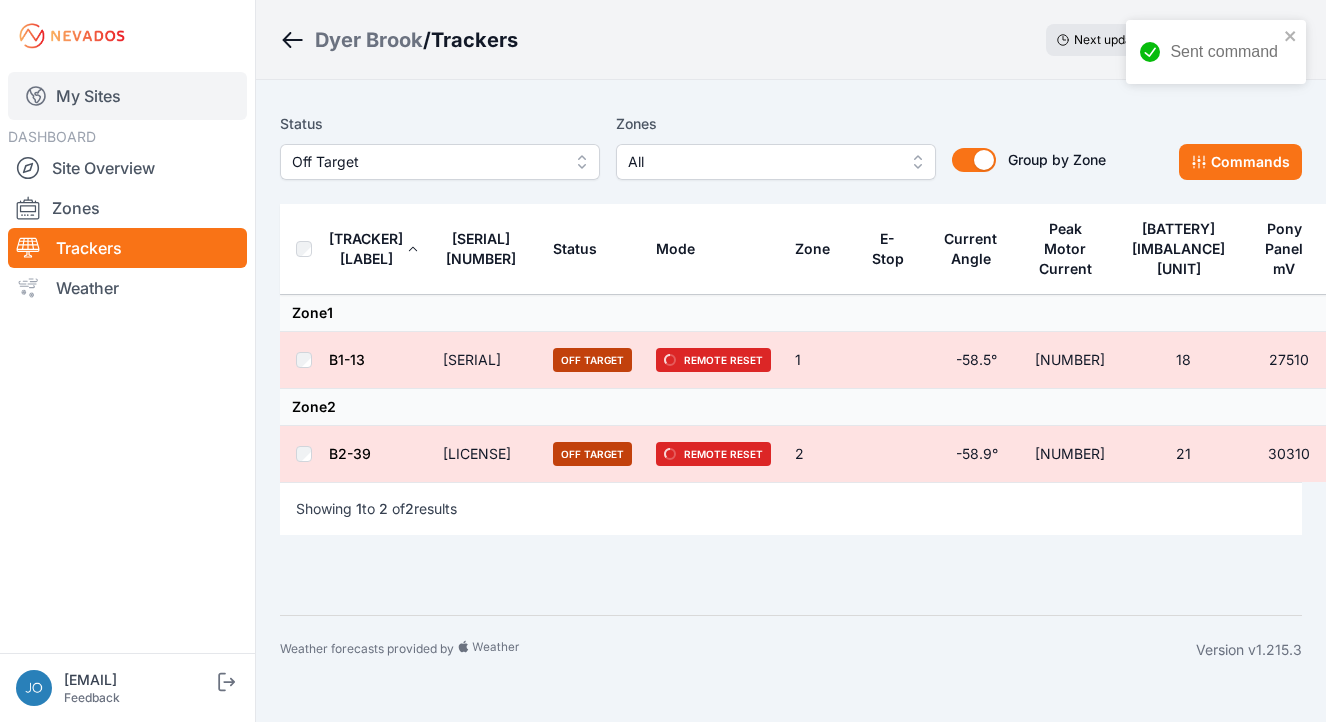 click on "My Sites" at bounding box center (127, 96) 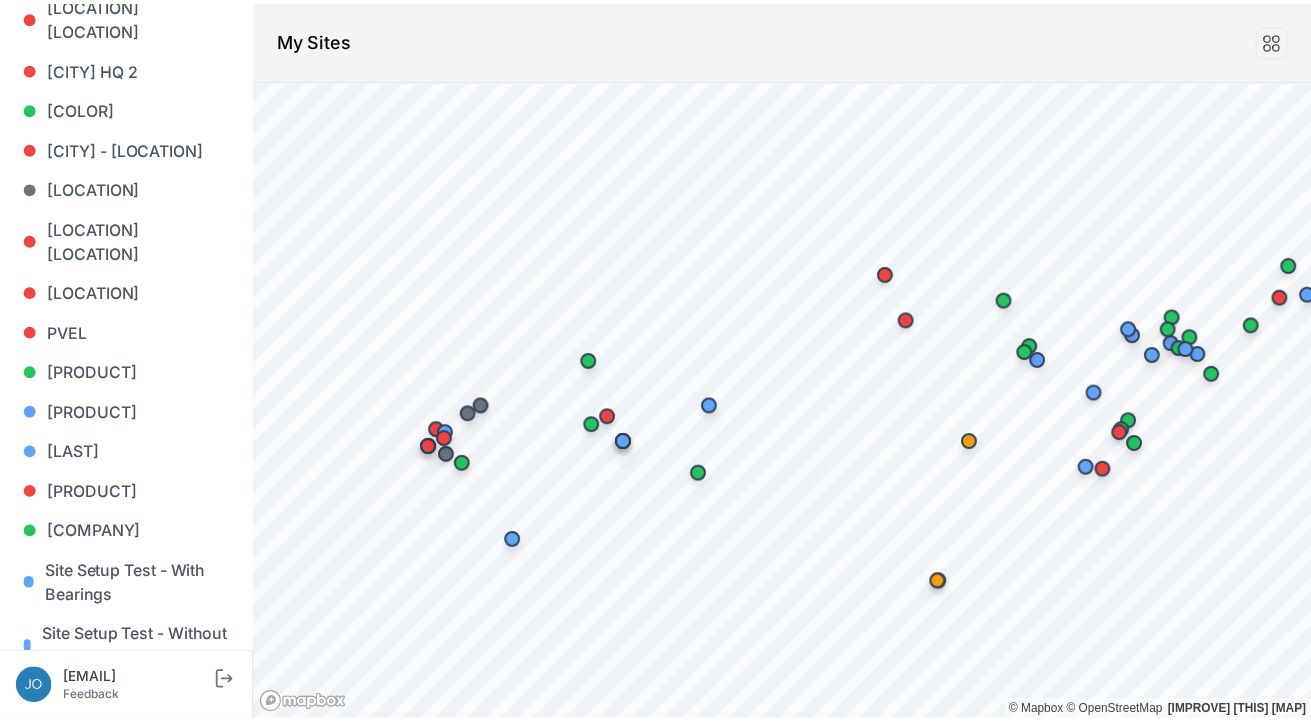 scroll, scrollTop: 1819, scrollLeft: 0, axis: vertical 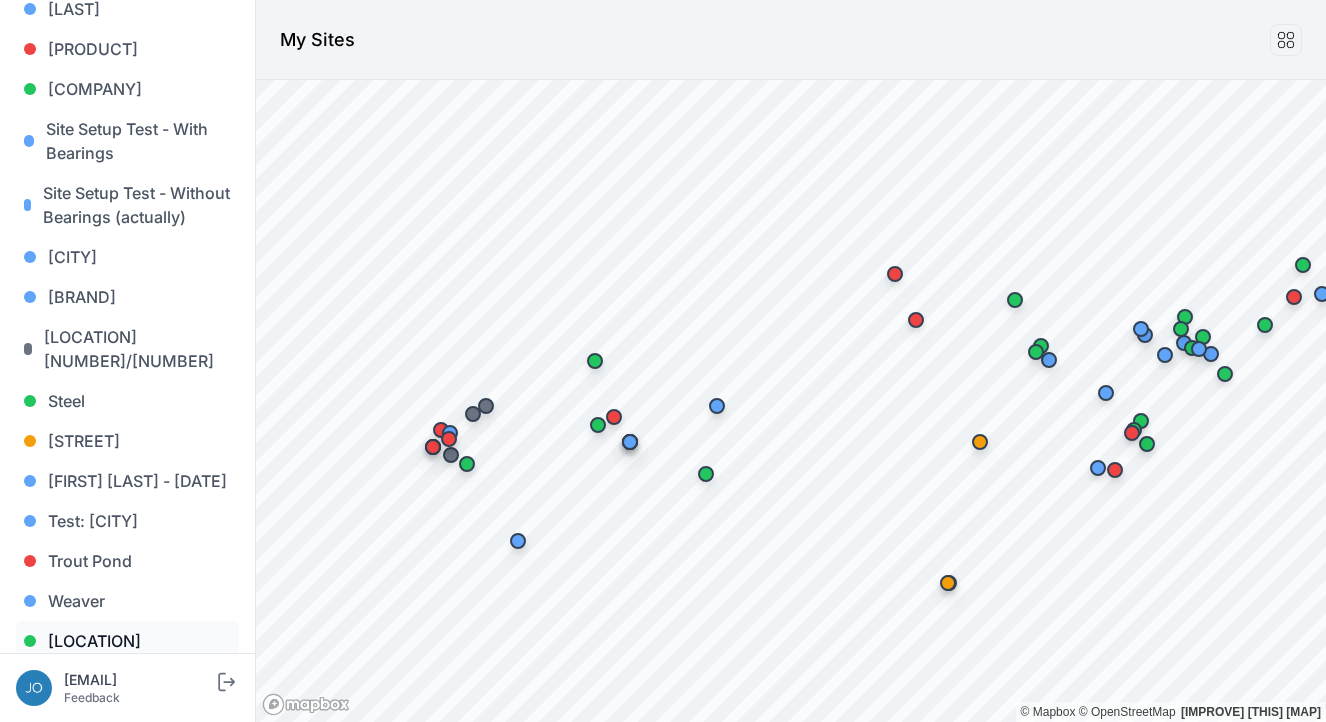 click on "[LOCATION]" at bounding box center (127, 641) 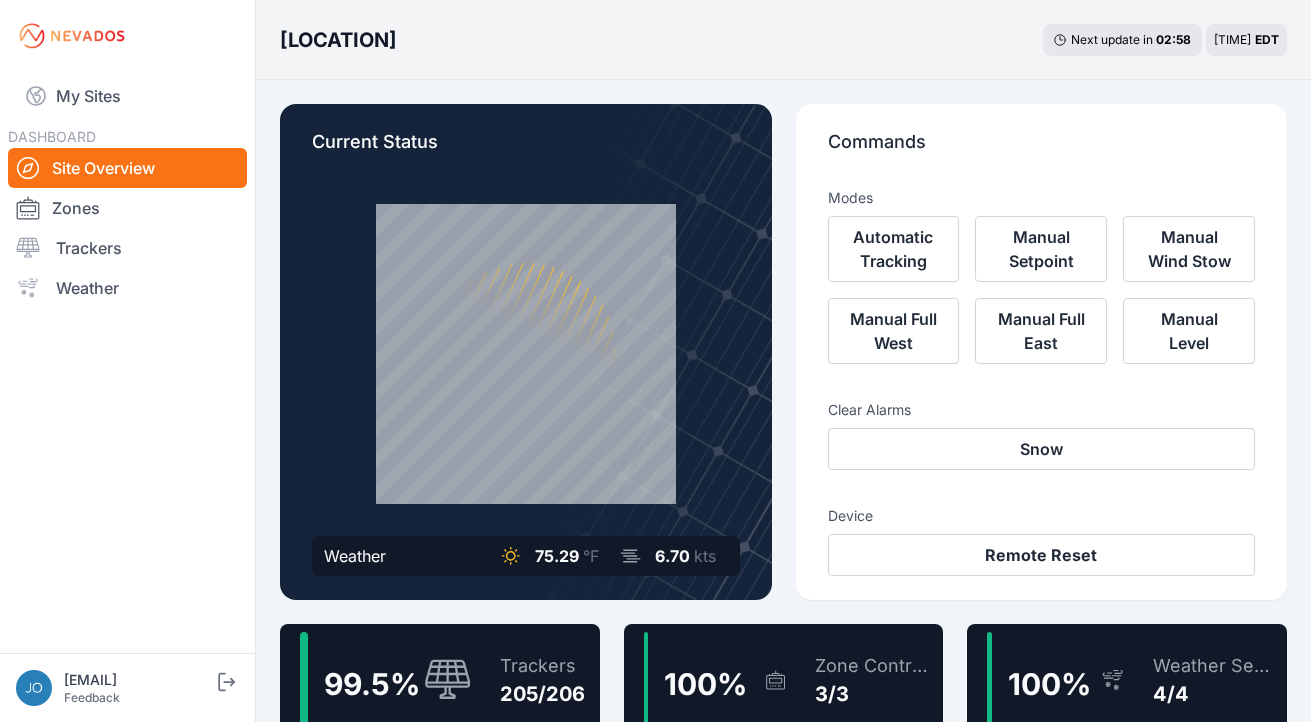 scroll, scrollTop: 40, scrollLeft: 0, axis: vertical 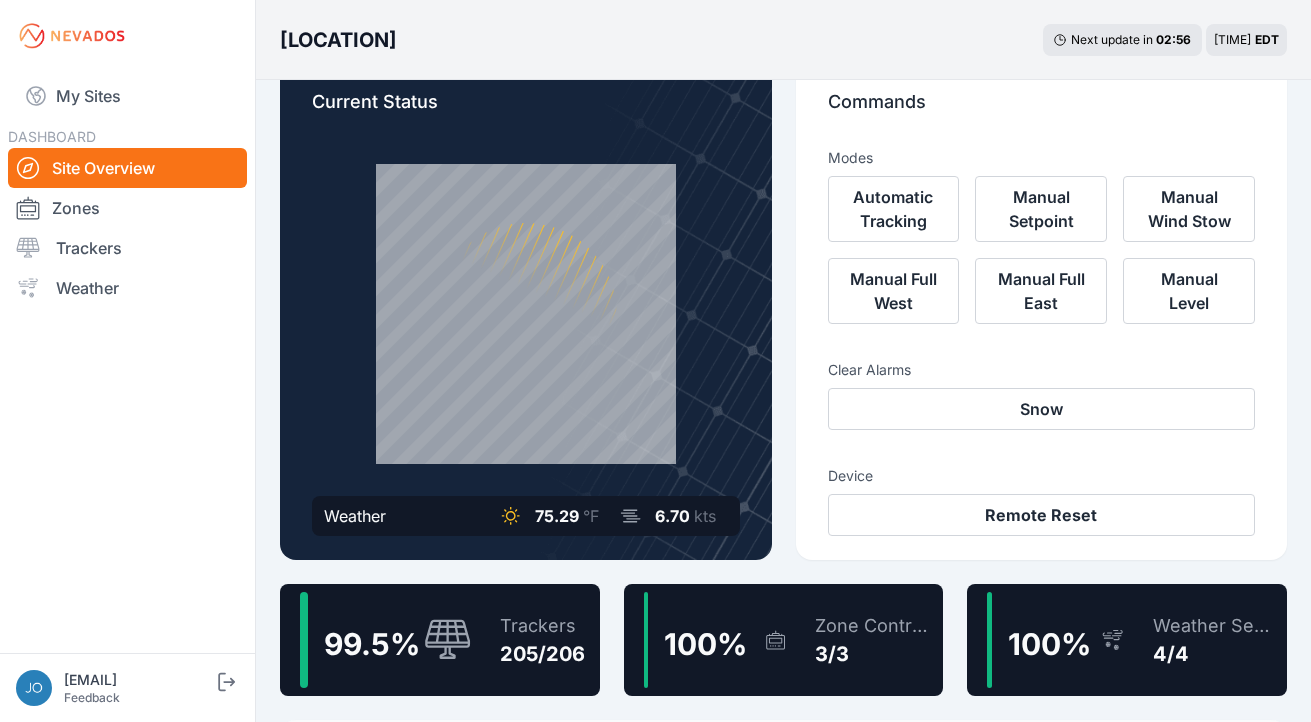 click on "Trackers" at bounding box center (542, 626) 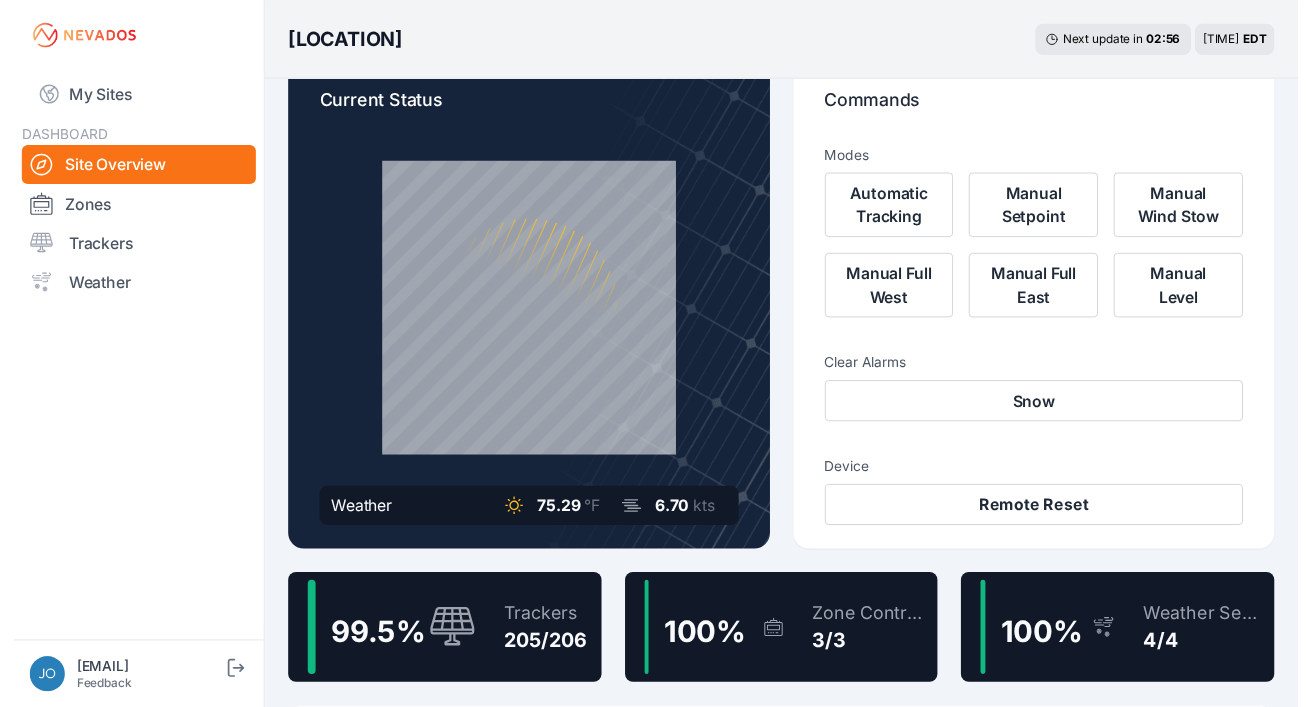 scroll, scrollTop: 0, scrollLeft: 0, axis: both 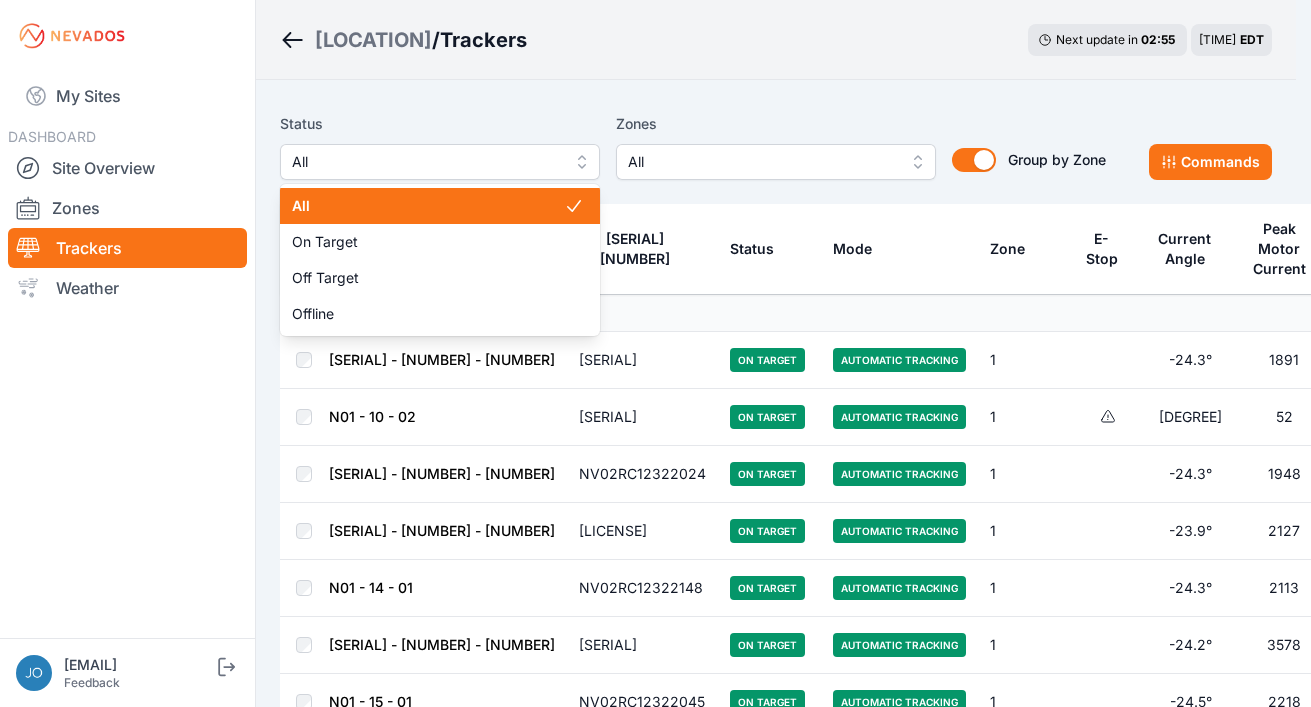 click on "All" at bounding box center [426, 162] 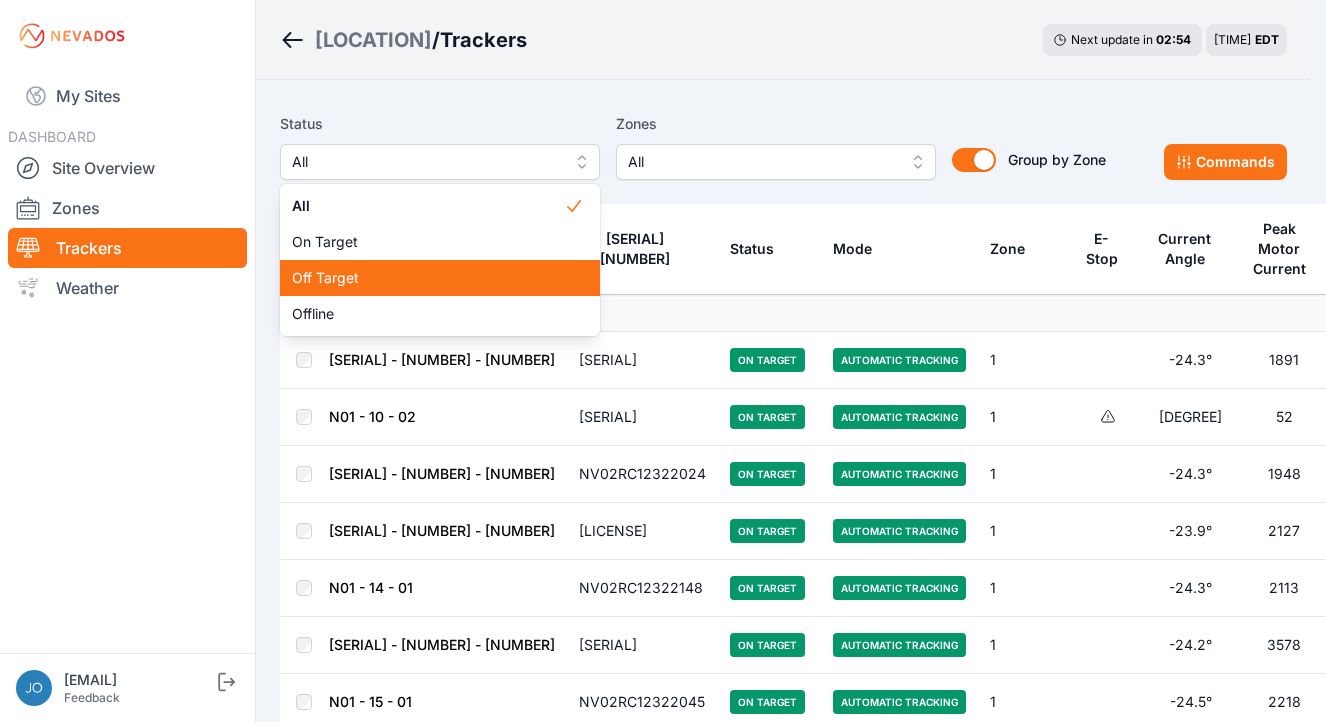 click on "Off Target" at bounding box center (428, 278) 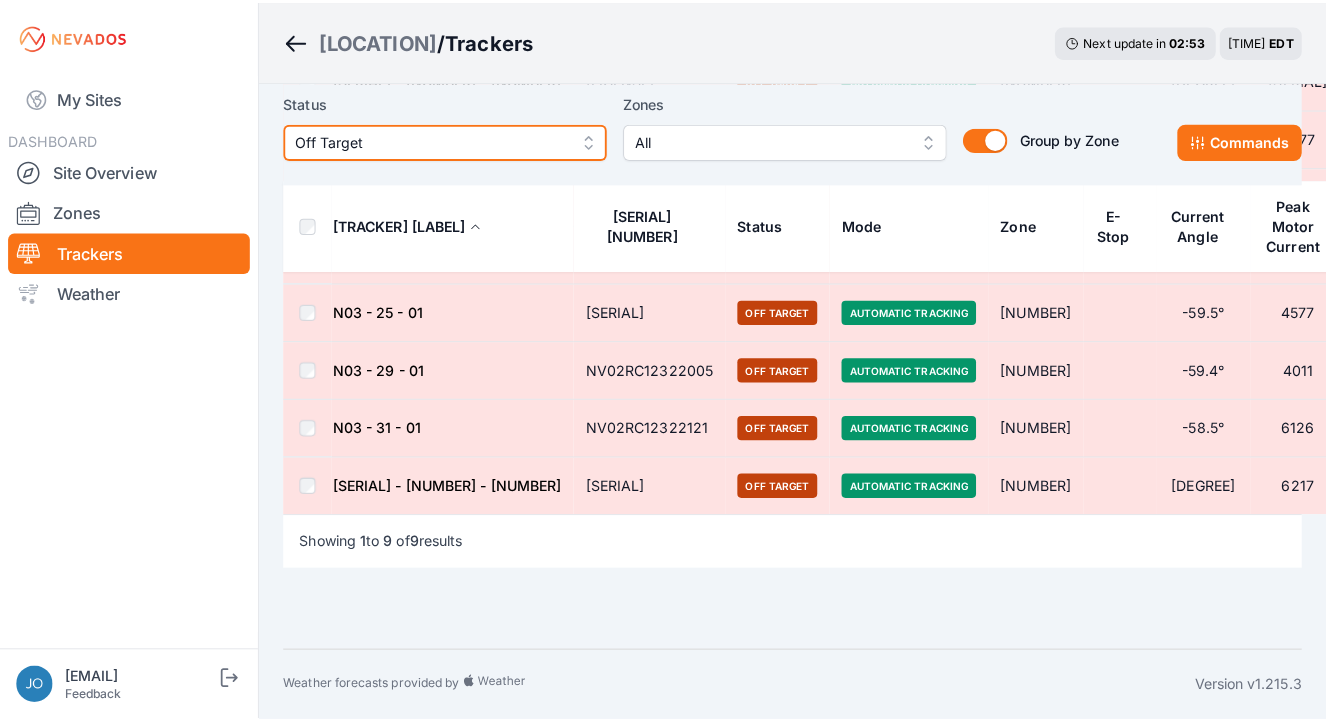 scroll, scrollTop: 0, scrollLeft: 0, axis: both 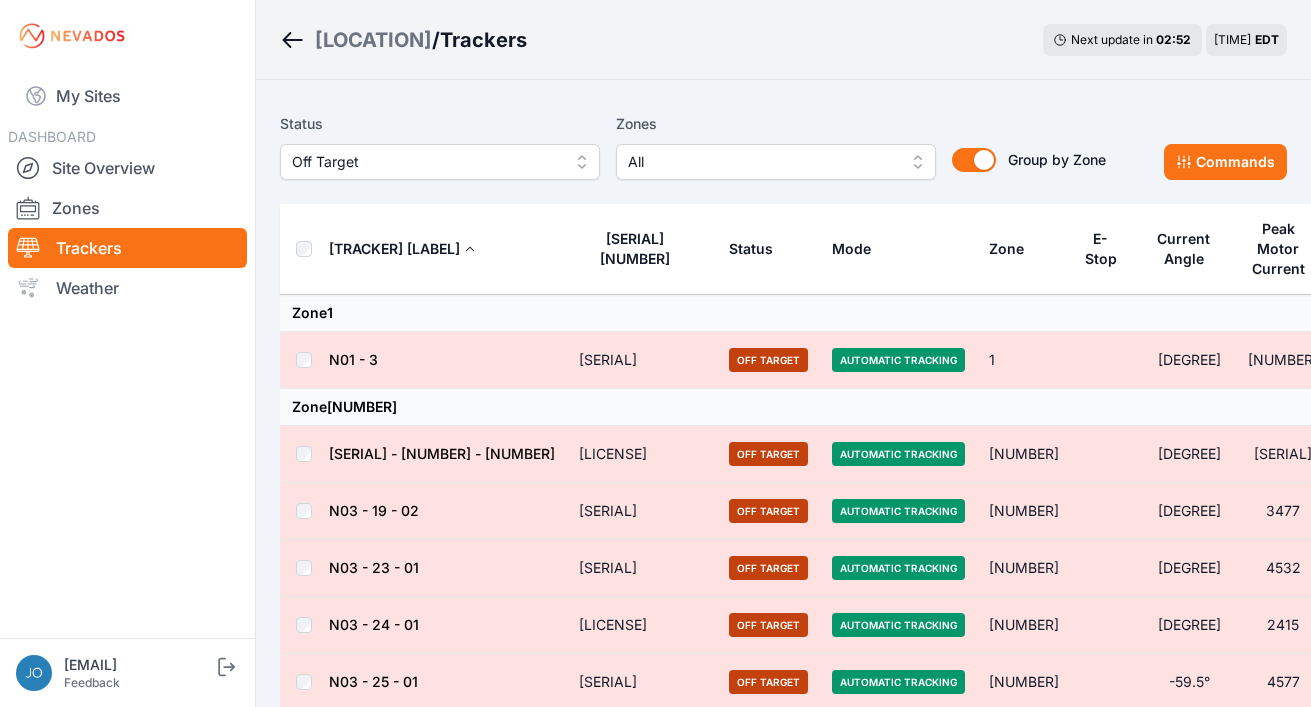 click at bounding box center (304, 249) 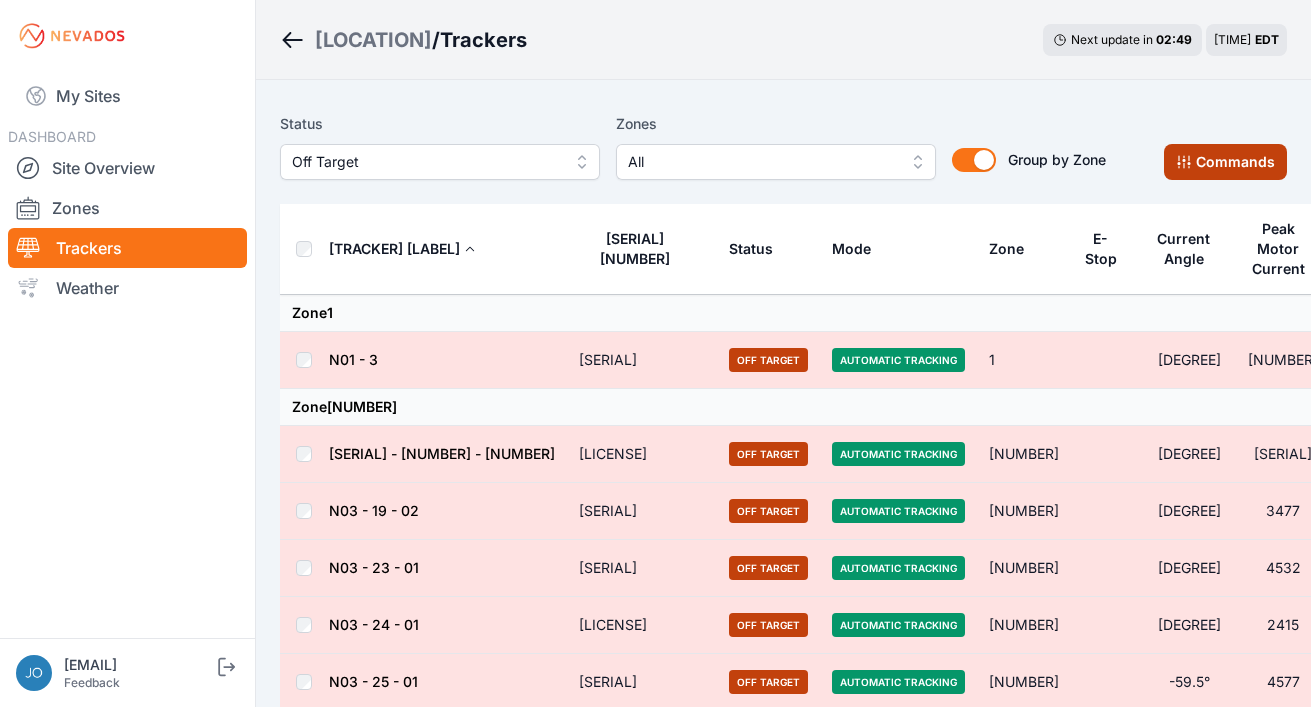click at bounding box center (1184, 162) 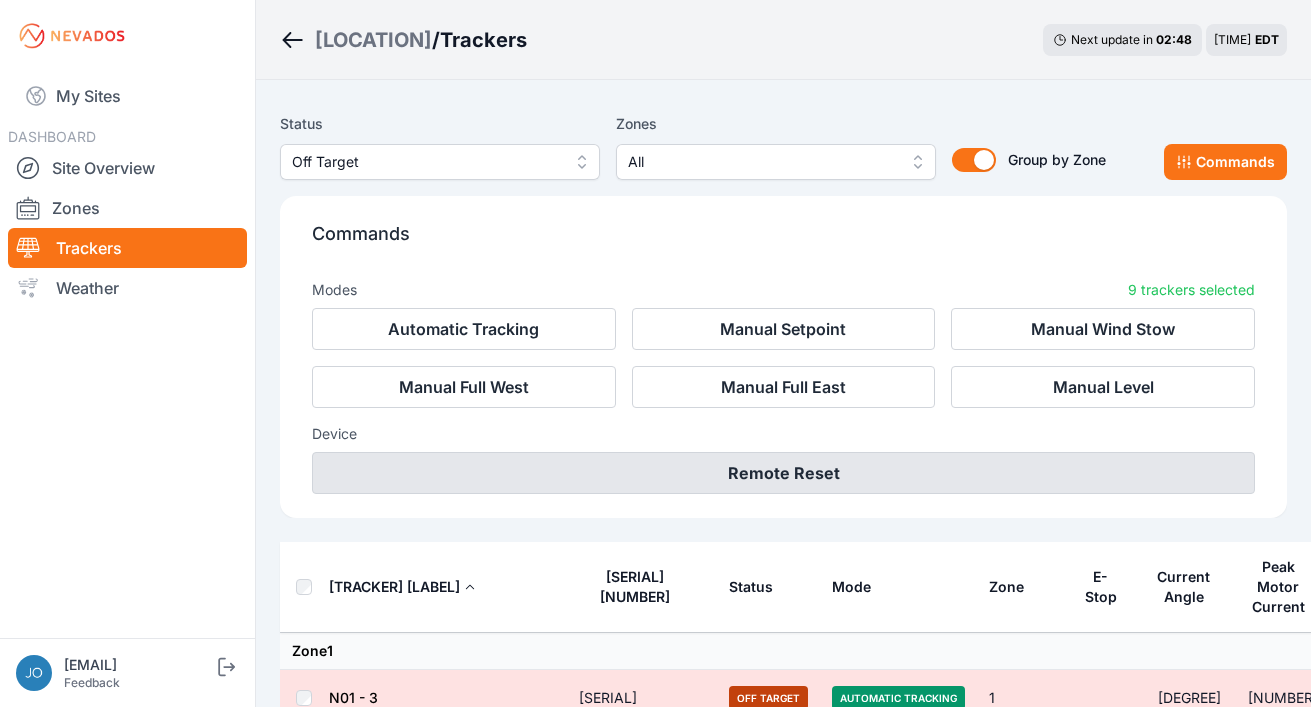 click on "Remote Reset" at bounding box center [783, 473] 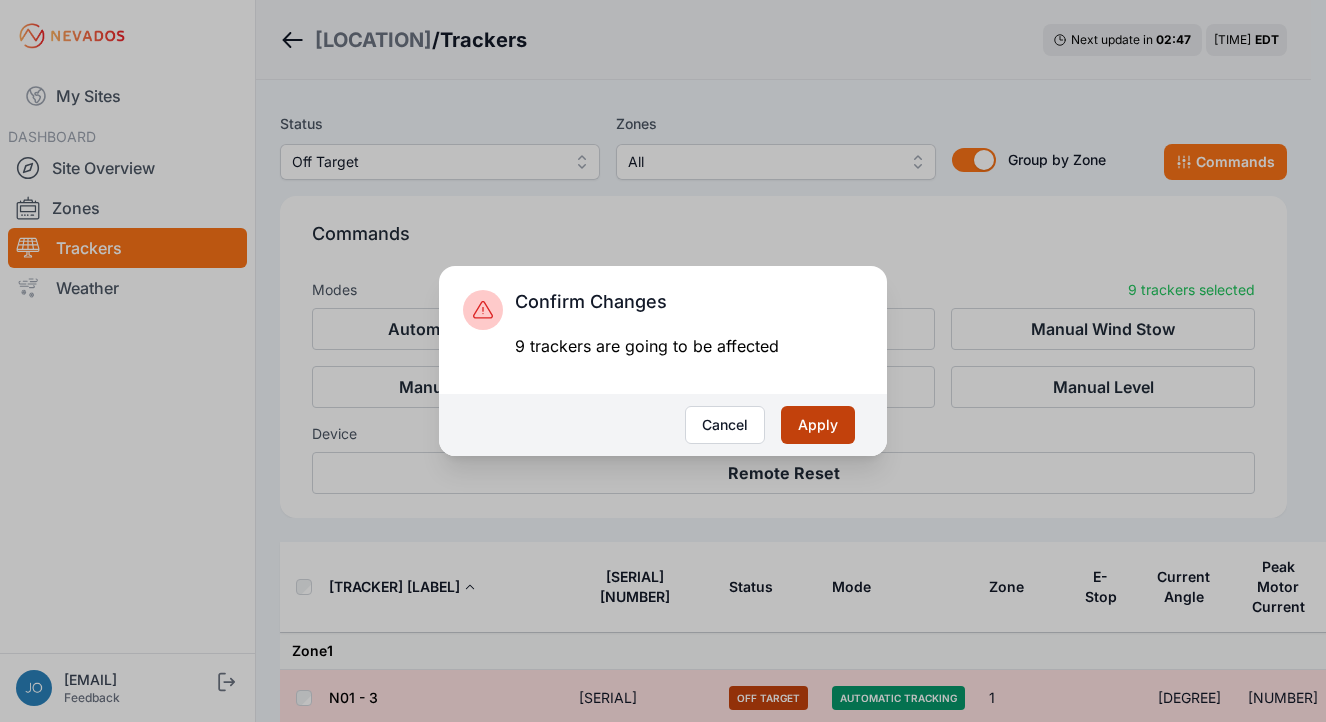 click on "Apply" at bounding box center [818, 425] 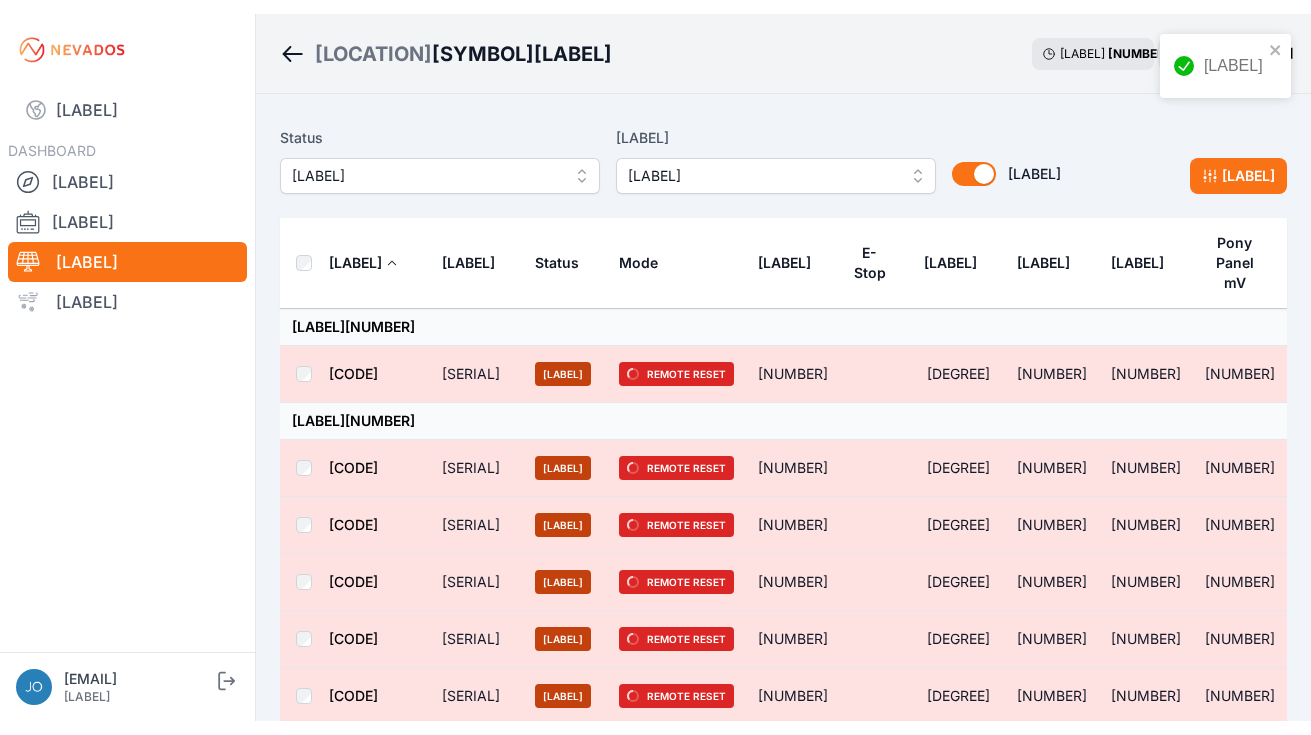 scroll, scrollTop: 0, scrollLeft: 0, axis: both 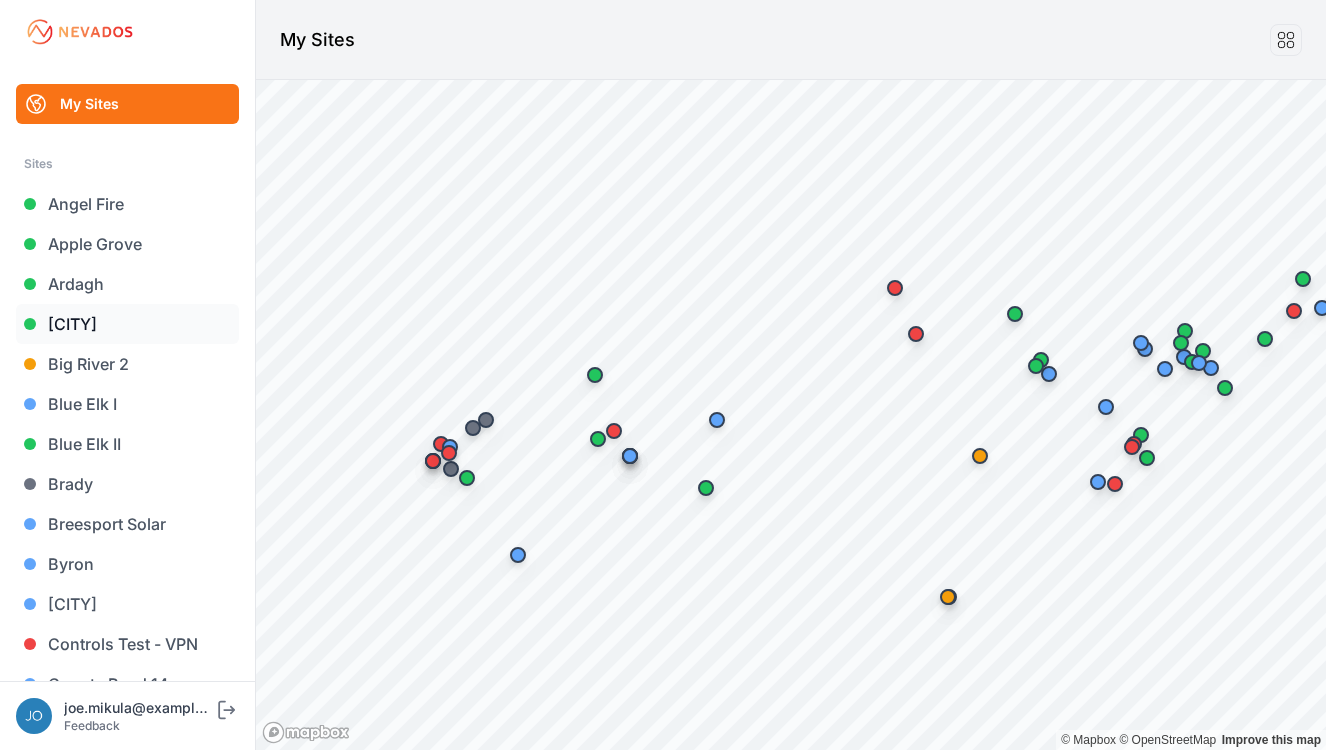 click on "[CITY]" at bounding box center (127, 324) 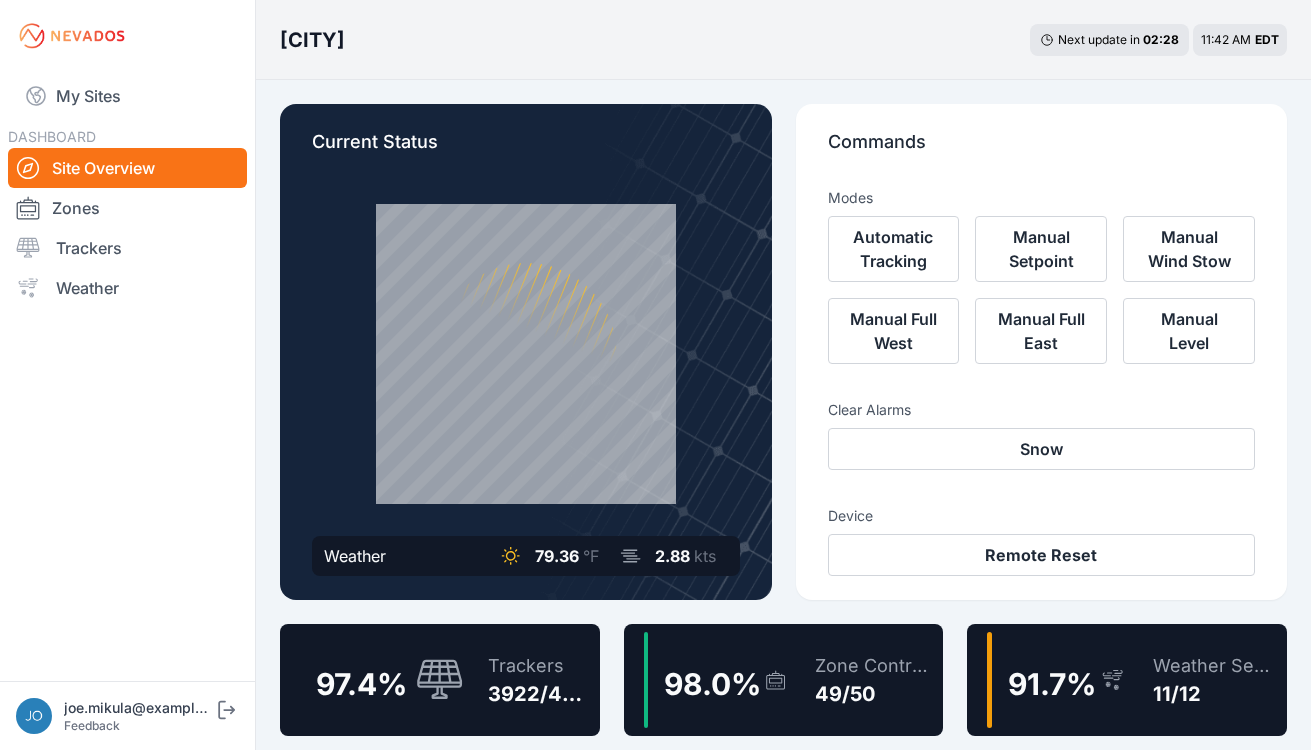 click at bounding box center (440, 680) 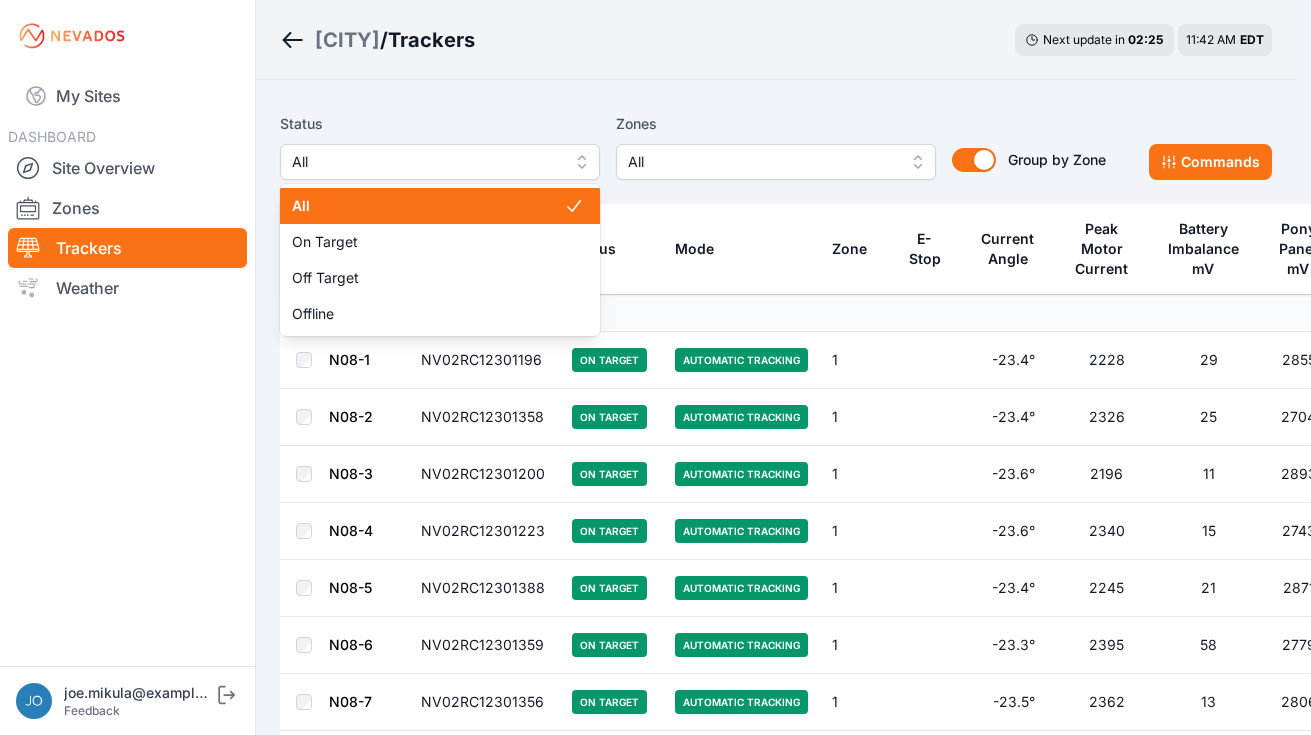 click on "All" at bounding box center (440, 162) 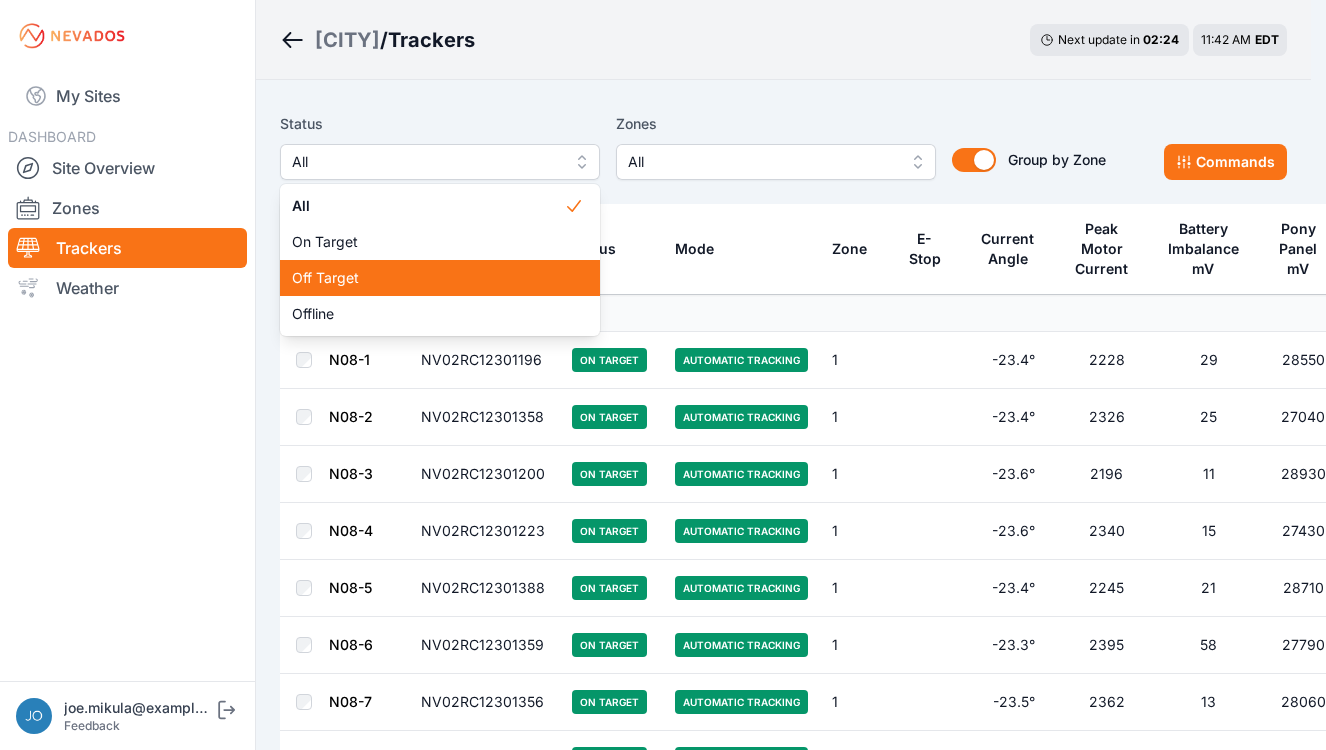 click on "Off Target" at bounding box center (428, 278) 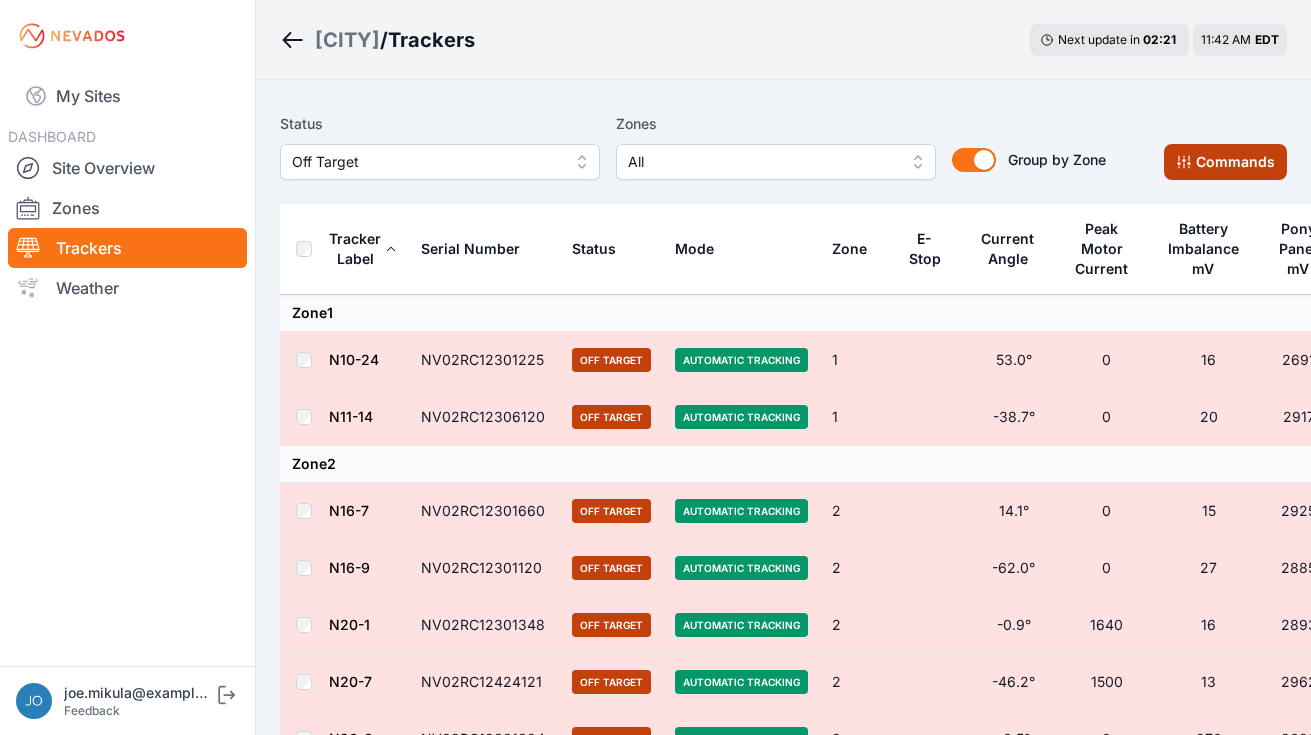 click on "Commands" at bounding box center [1225, 162] 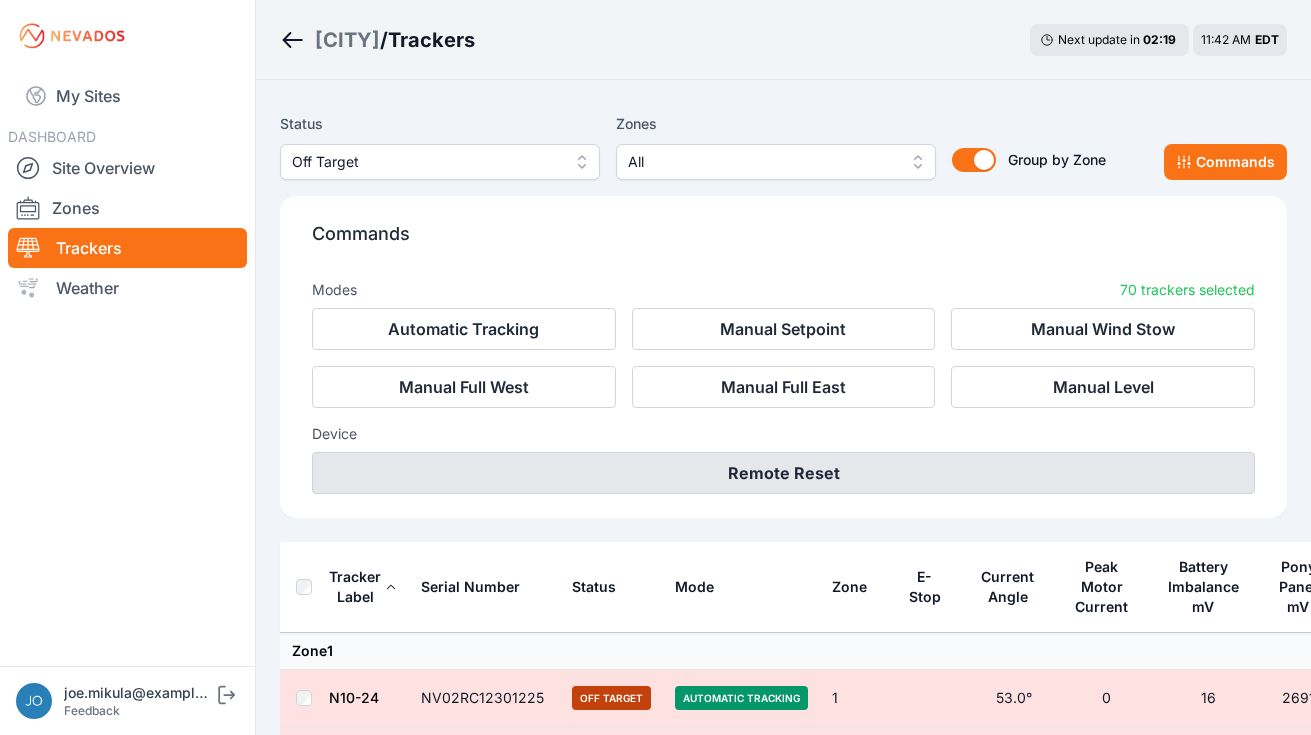 click on "Remote Reset" at bounding box center [783, 473] 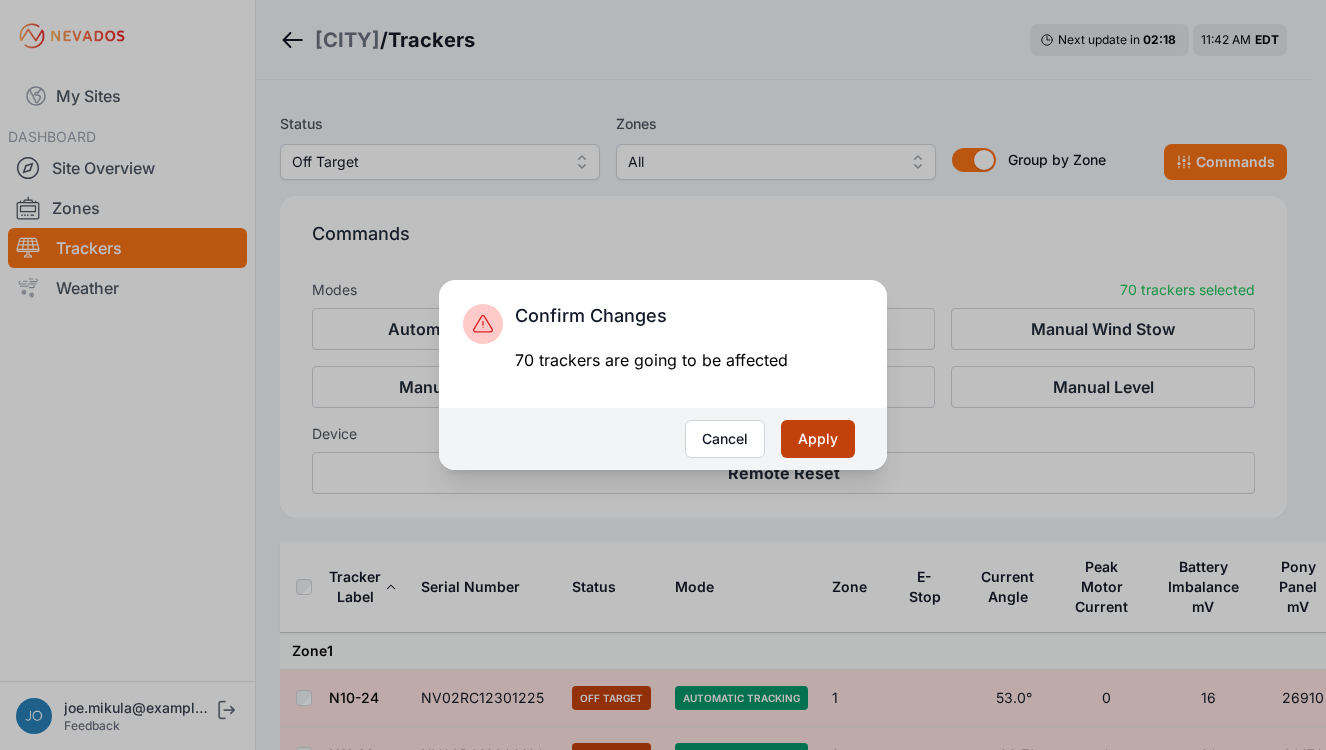 click on "Apply" at bounding box center [818, 439] 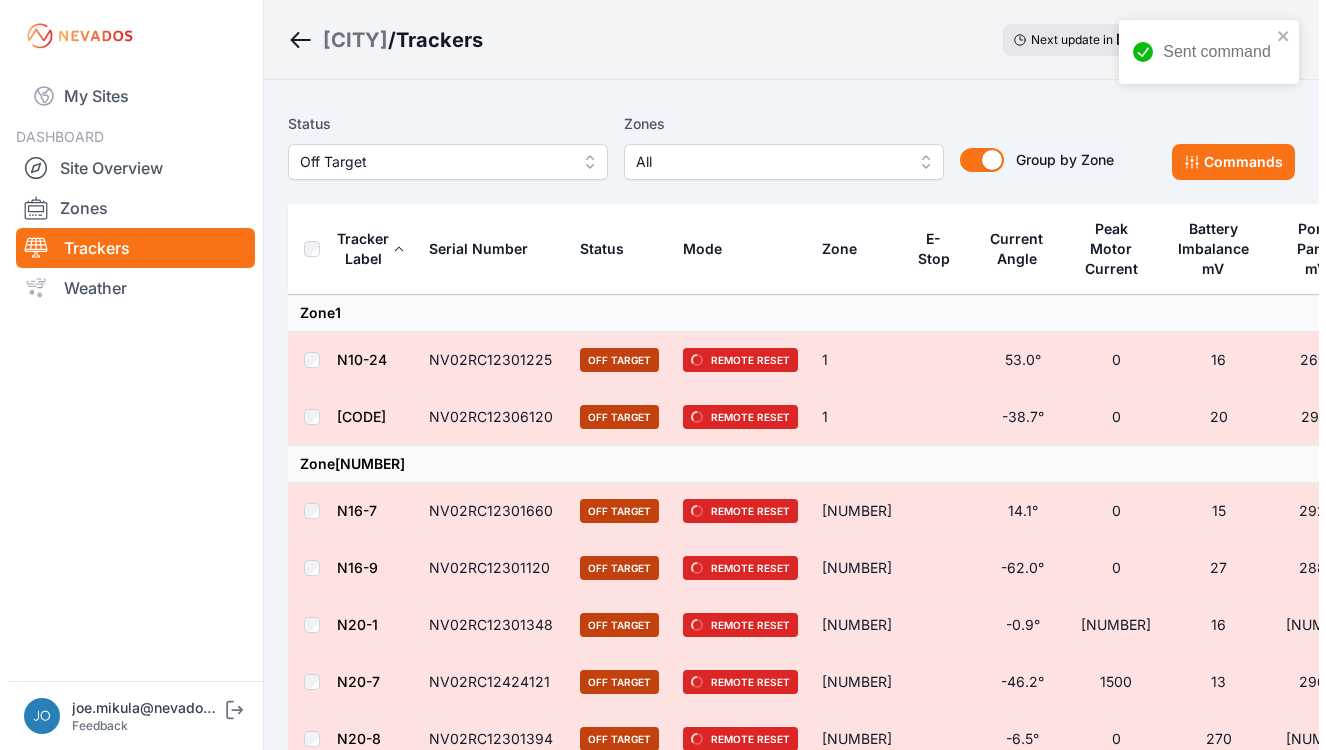 scroll, scrollTop: 0, scrollLeft: 0, axis: both 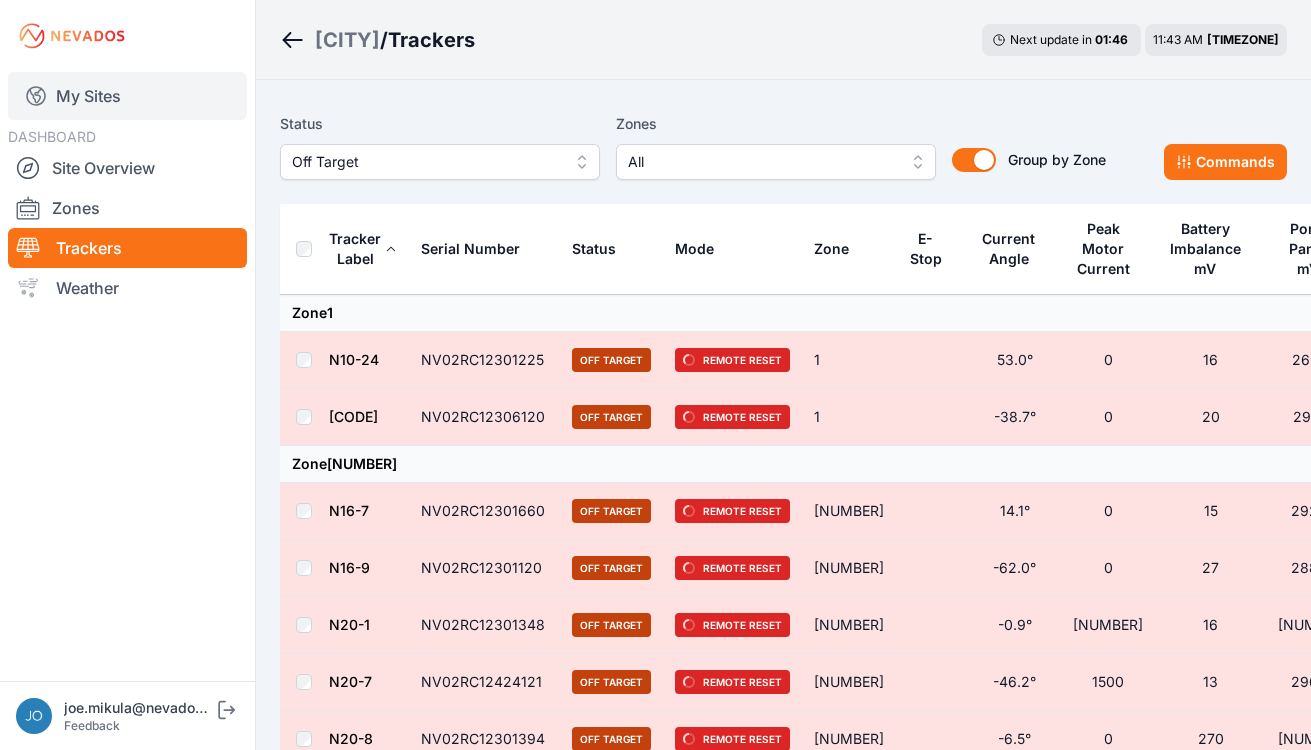 click on "My Sites" at bounding box center (127, 96) 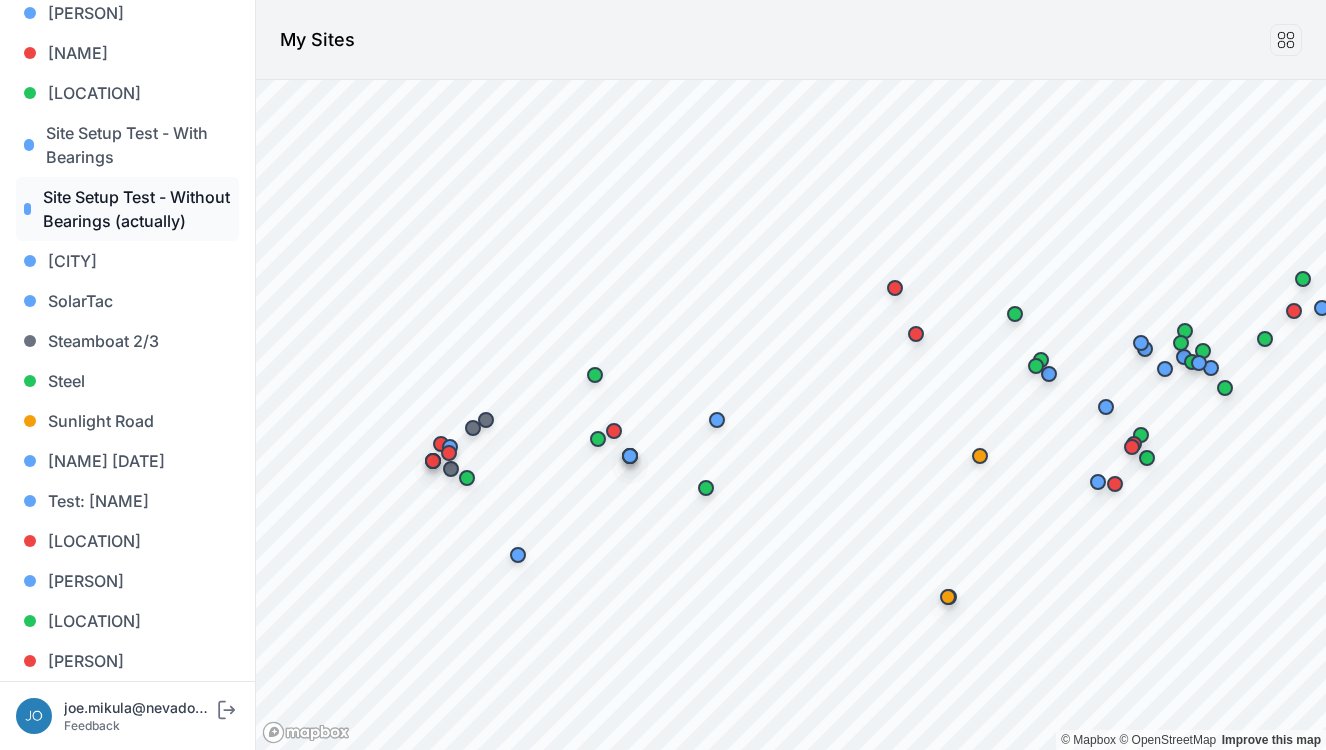 scroll, scrollTop: 1630, scrollLeft: 0, axis: vertical 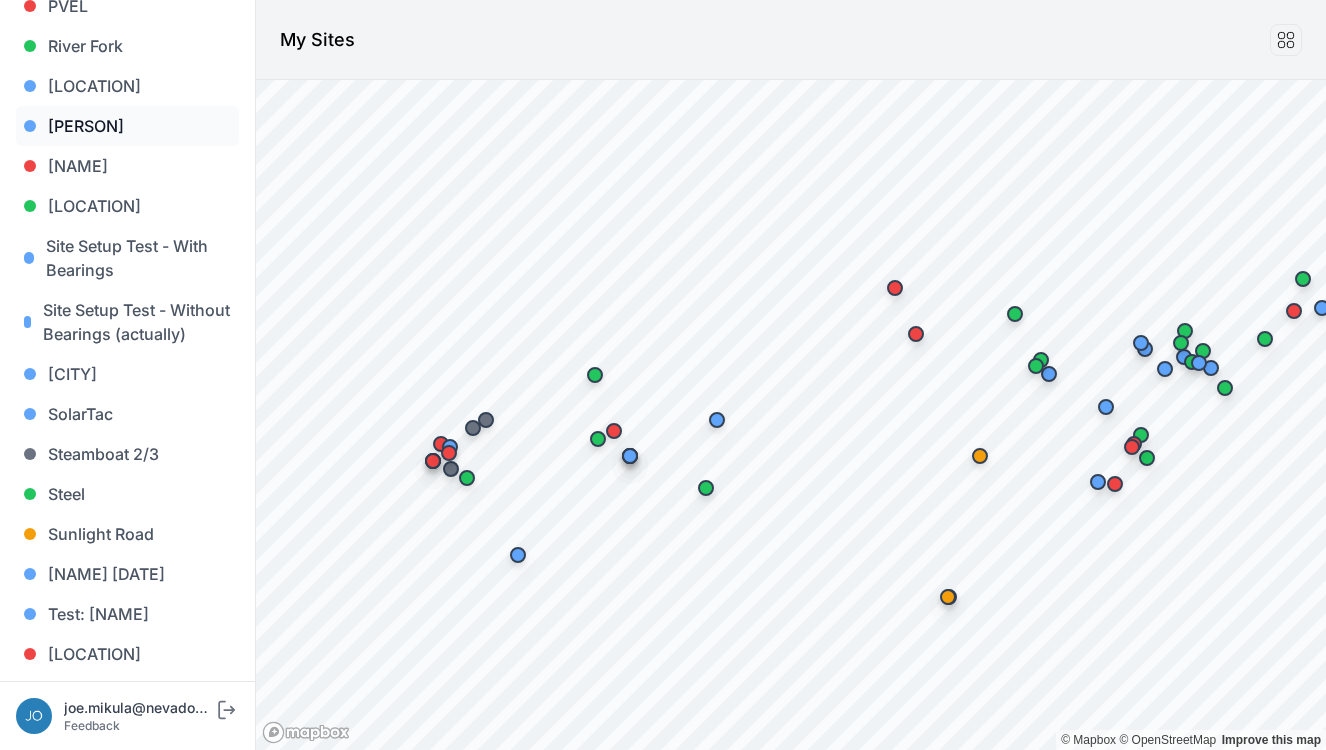 click on "[PERSON]" at bounding box center (127, 126) 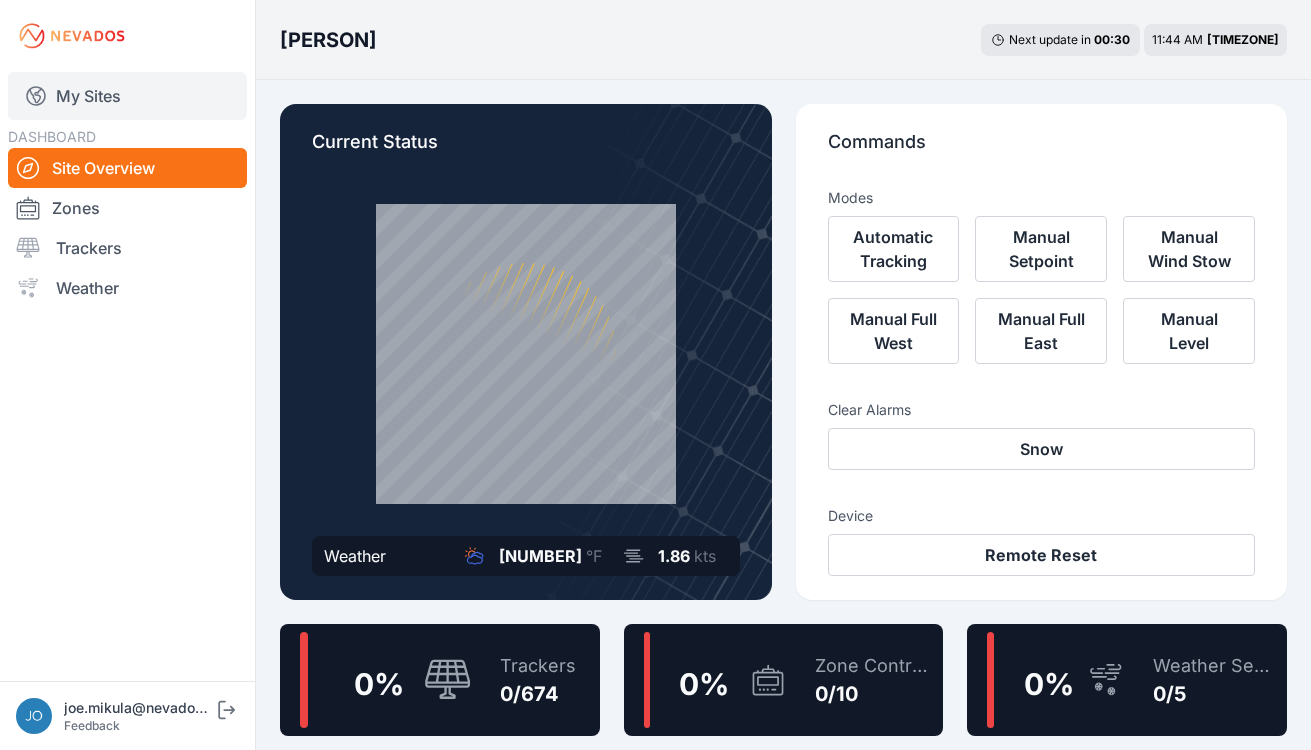 click at bounding box center (36, 96) 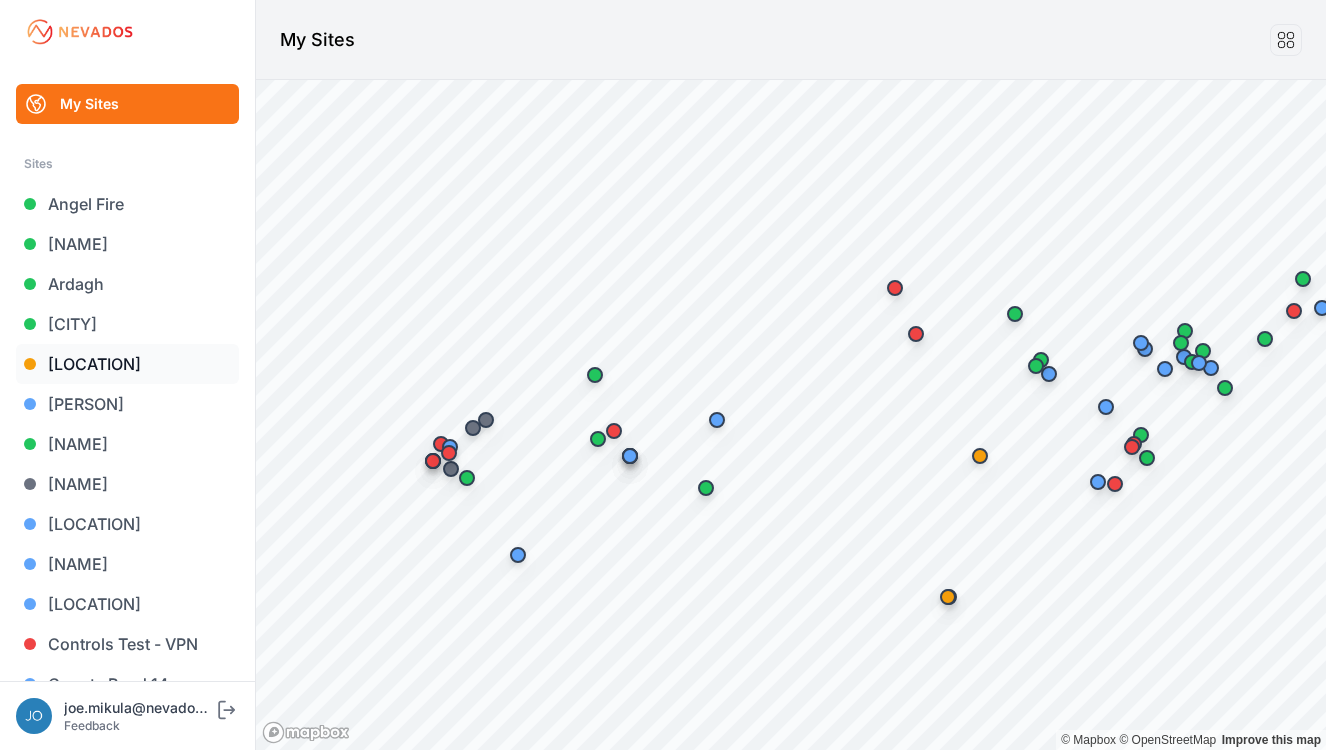 click on "Big River 2" at bounding box center (127, 364) 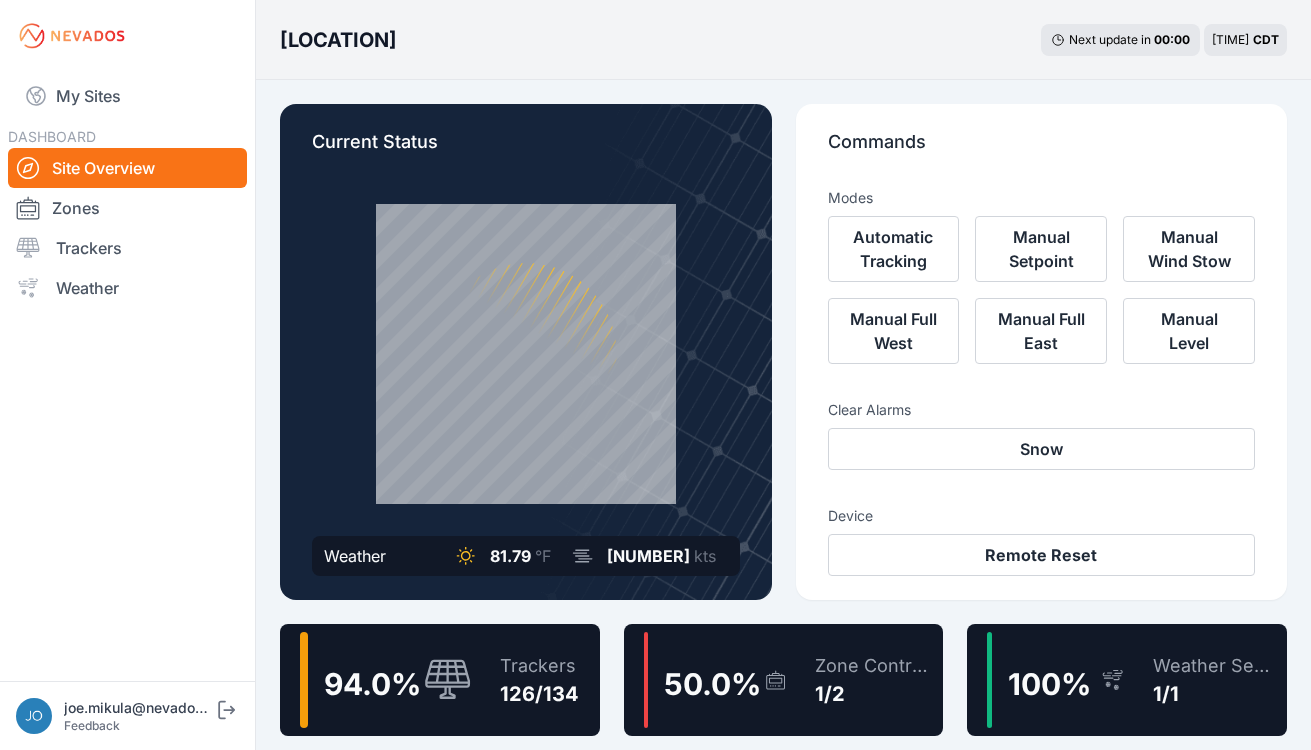 click on "94.0 %" at bounding box center (386, 680) 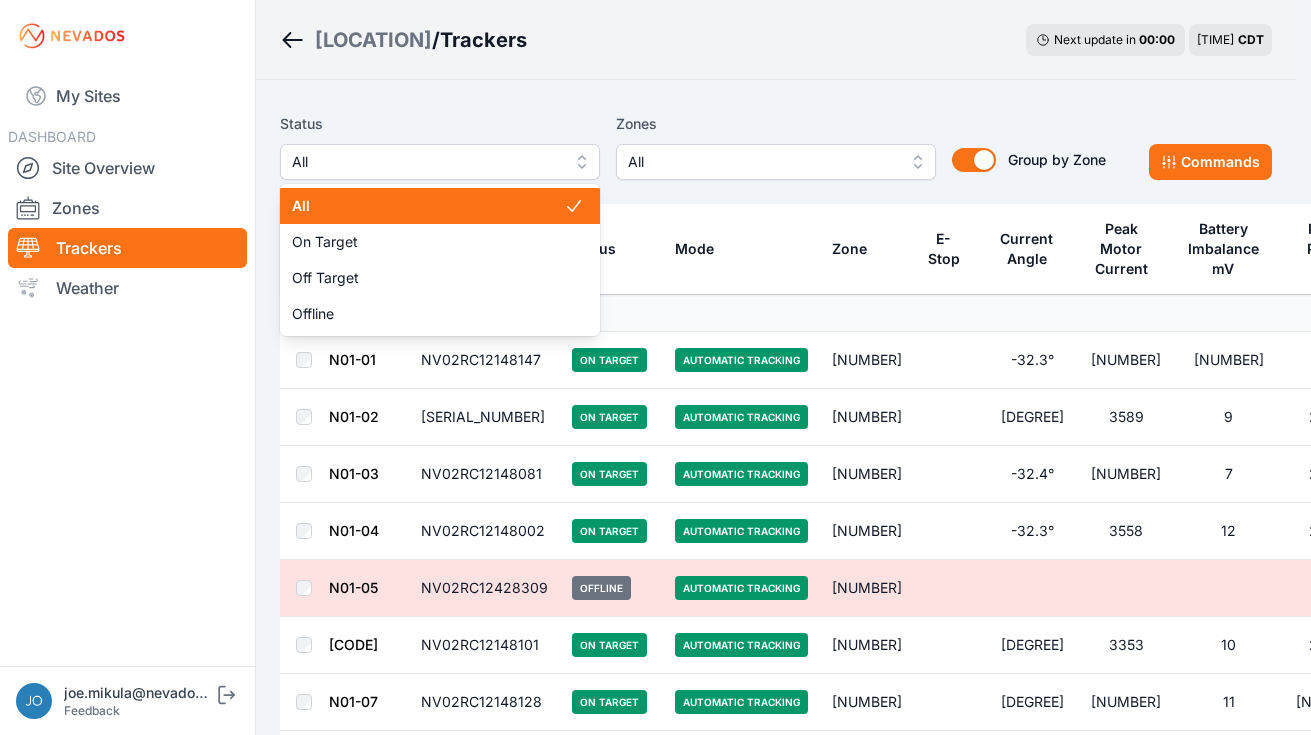 click on "All" at bounding box center (426, 162) 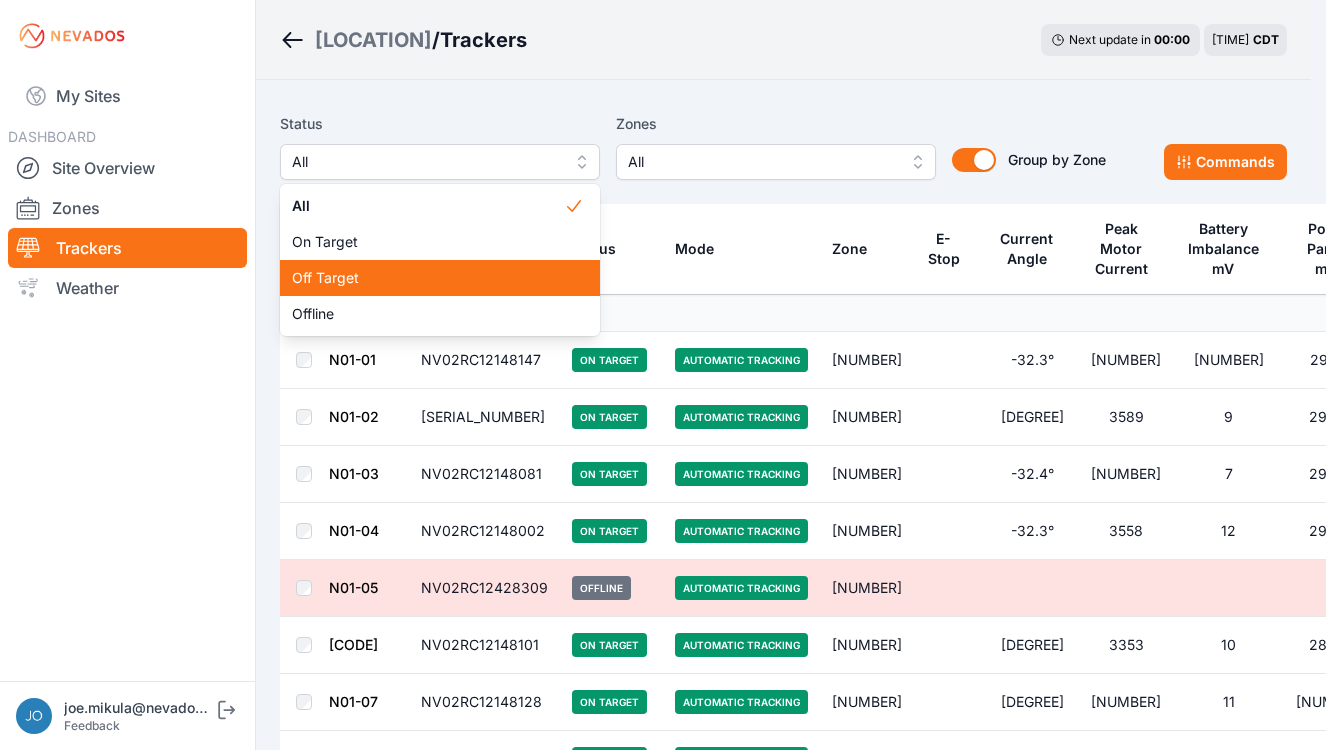 click on "Off Target" at bounding box center (440, 278) 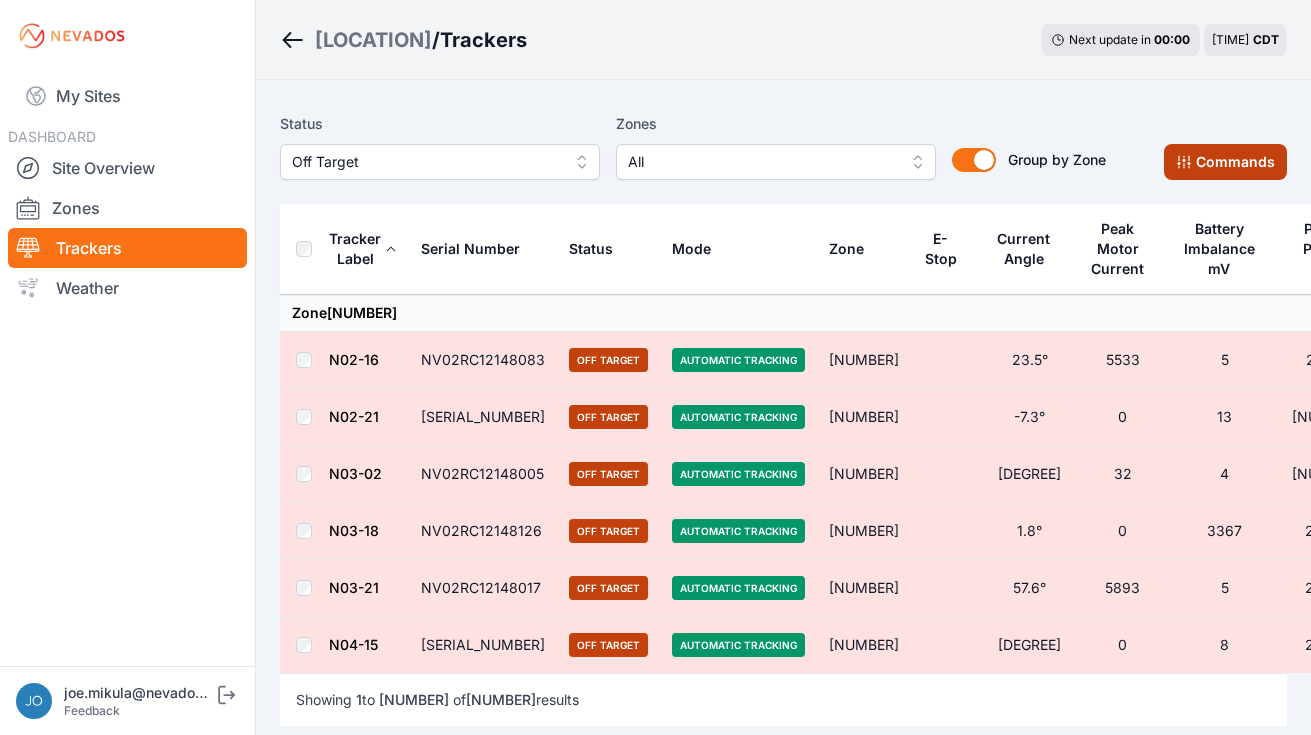 click on "Commands" at bounding box center [1225, 162] 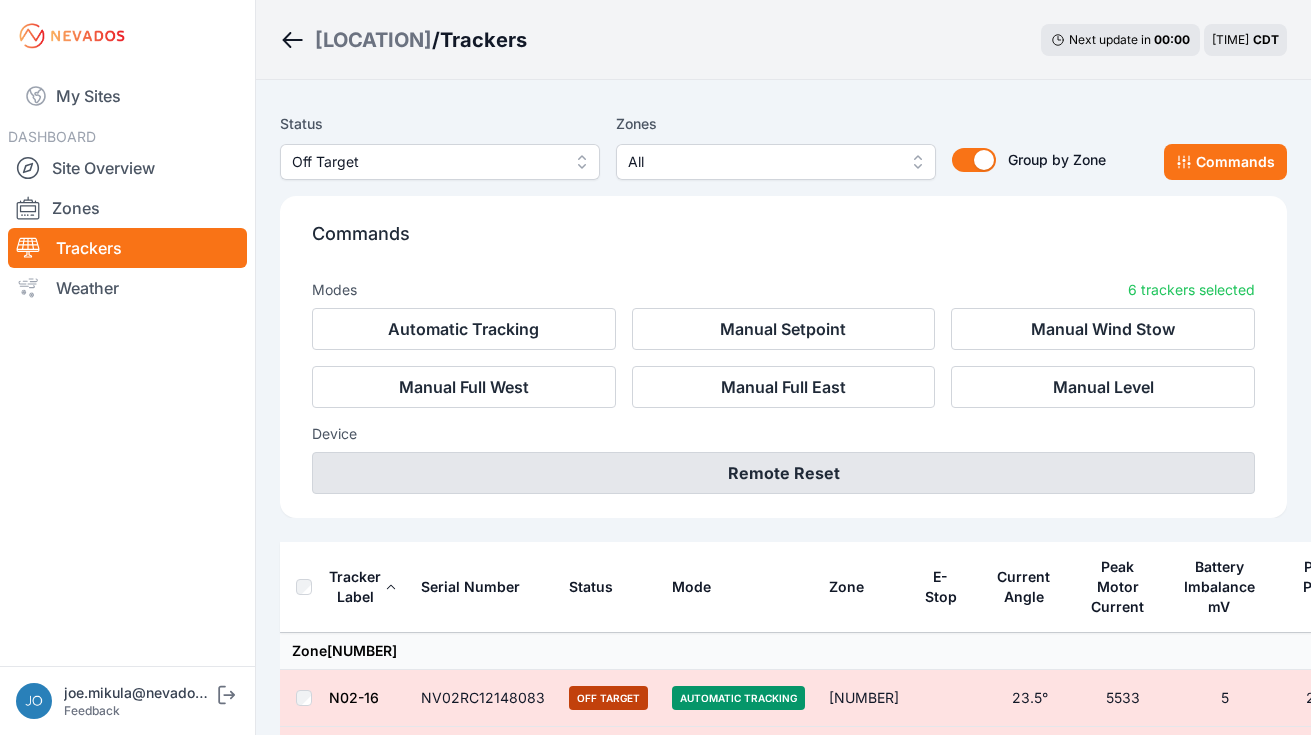 click on "Remote Reset" at bounding box center (783, 473) 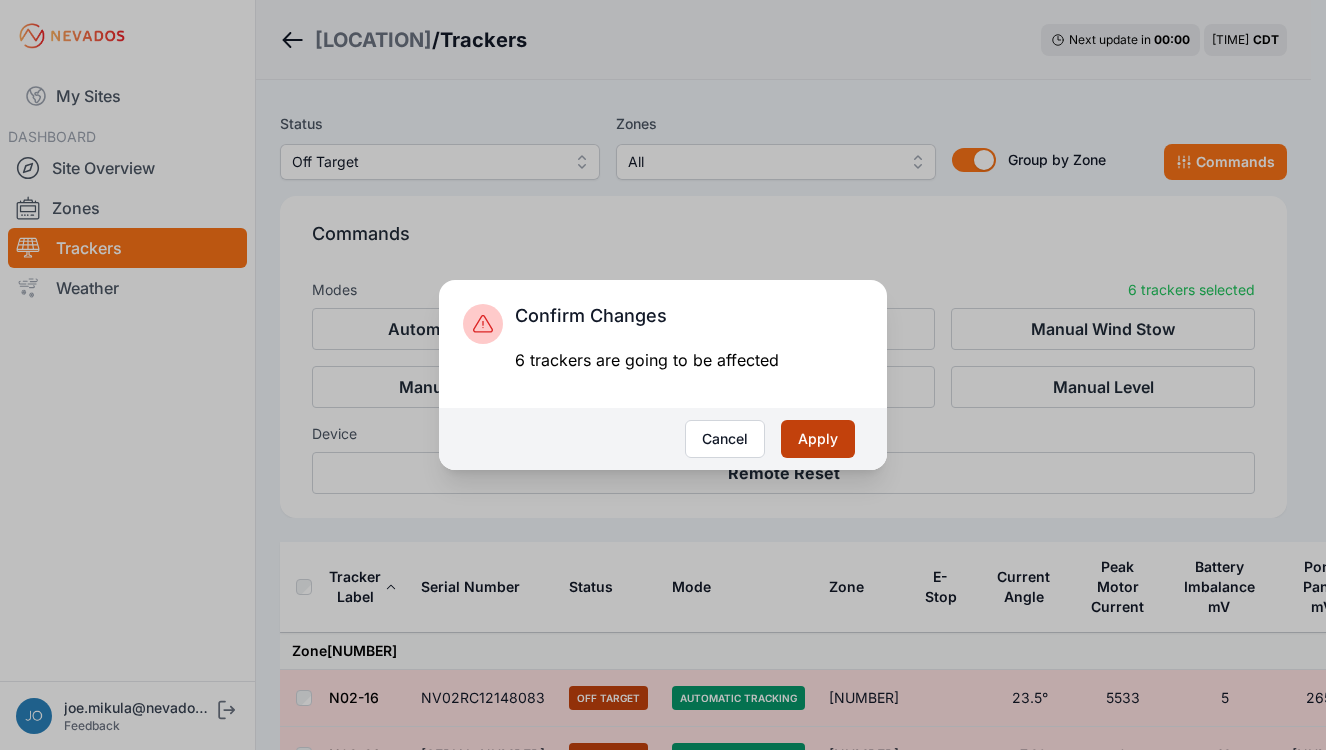 click on "Apply" at bounding box center [818, 439] 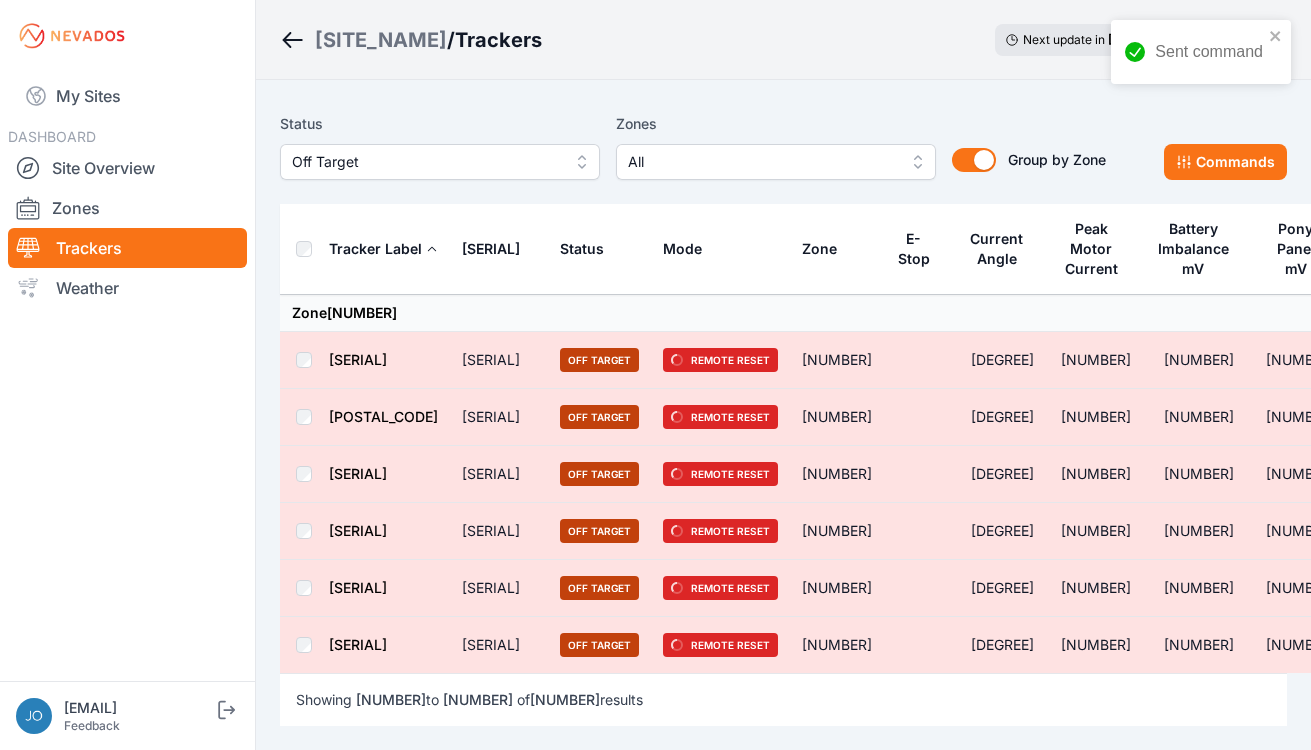 scroll, scrollTop: 0, scrollLeft: 0, axis: both 